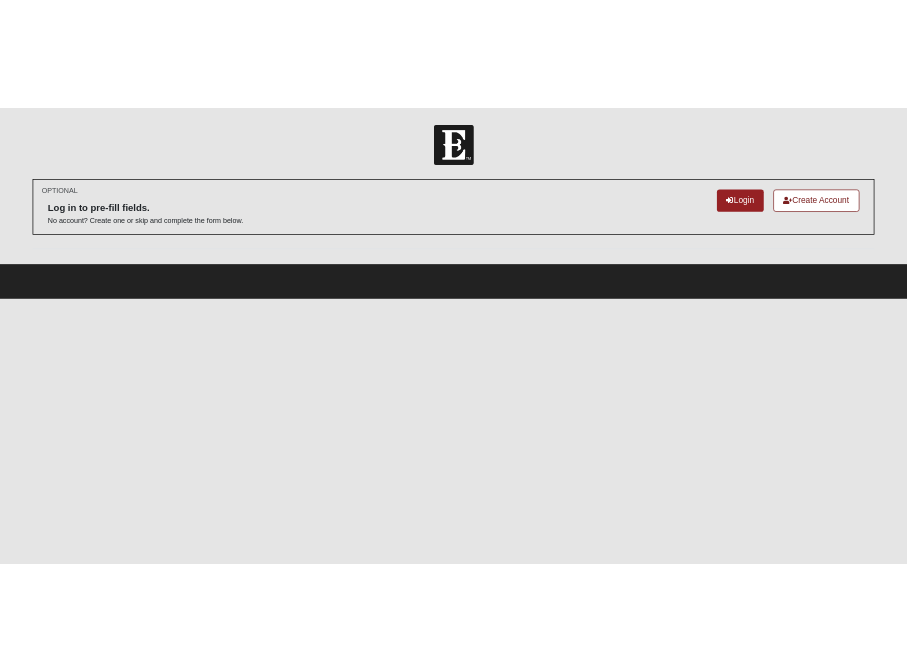 scroll, scrollTop: 0, scrollLeft: 0, axis: both 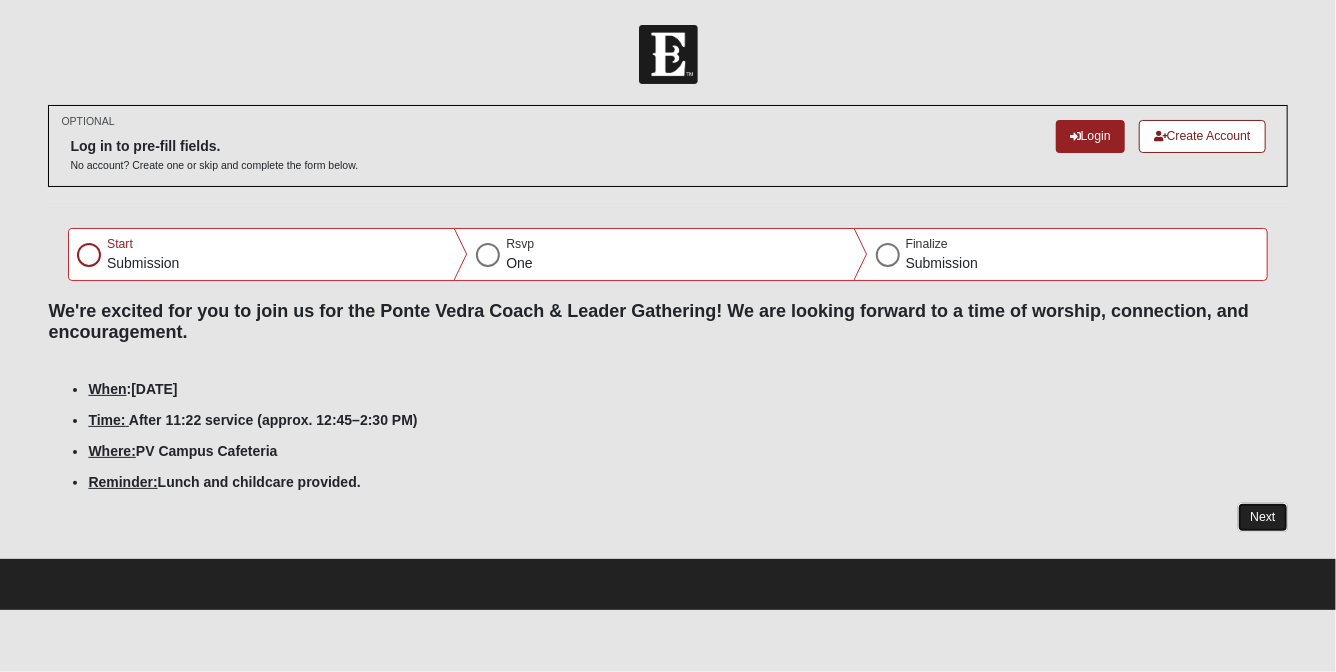 click on "Next" at bounding box center [1262, 517] 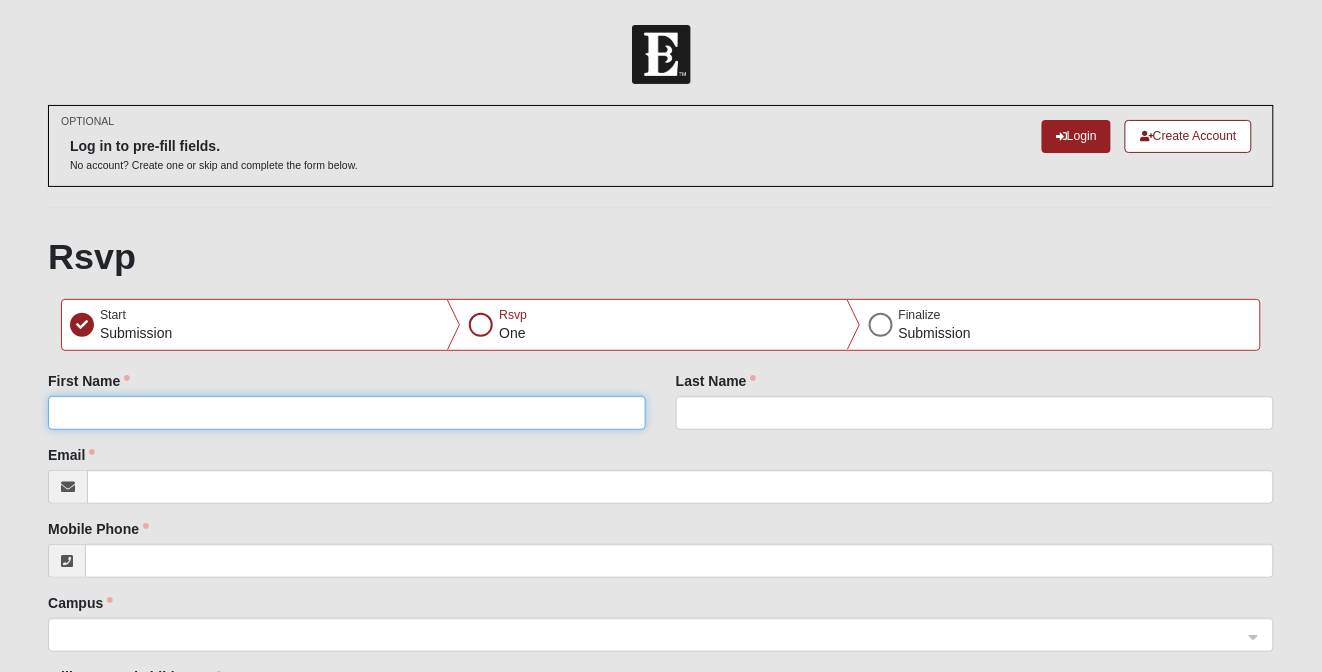 click on "First Name" 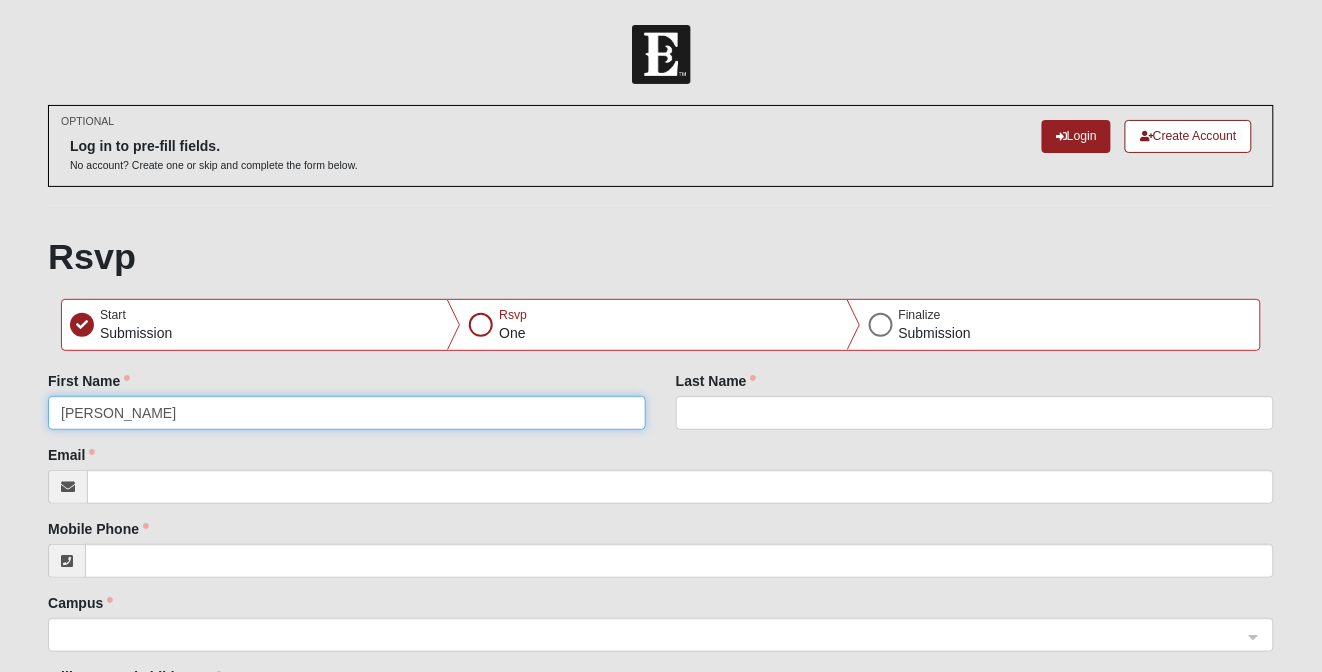 type on "[PERSON_NAME]" 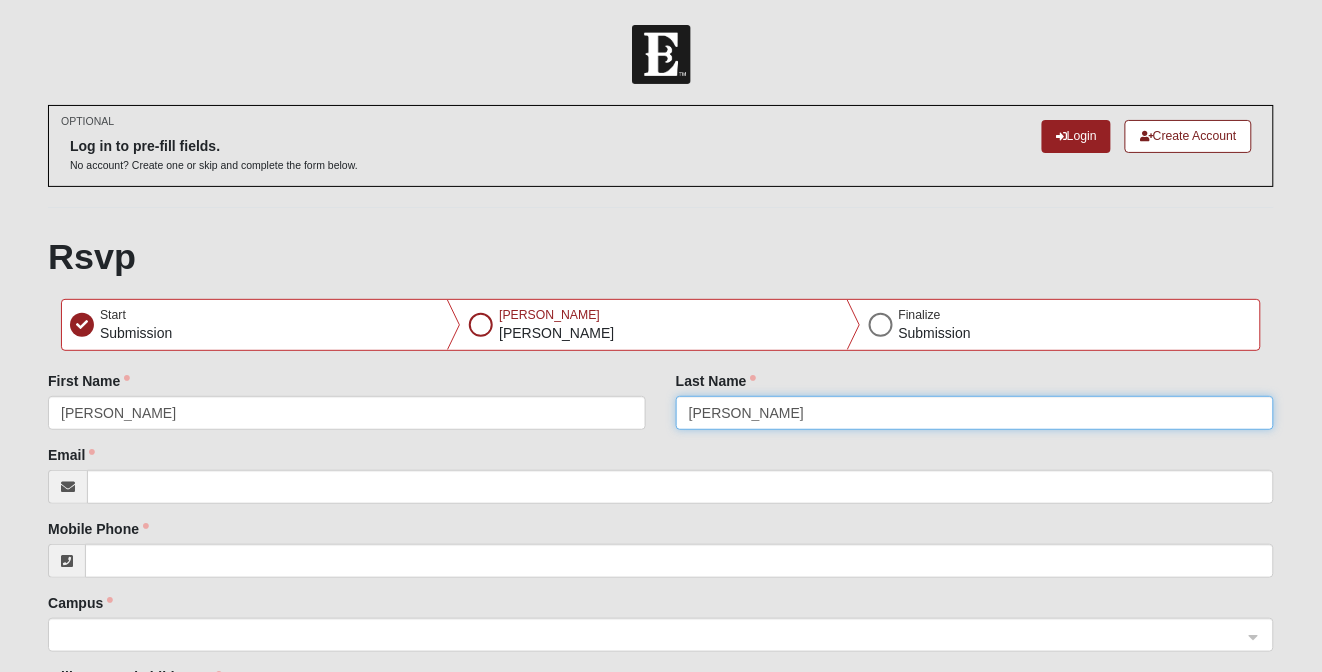 type on "Swindell" 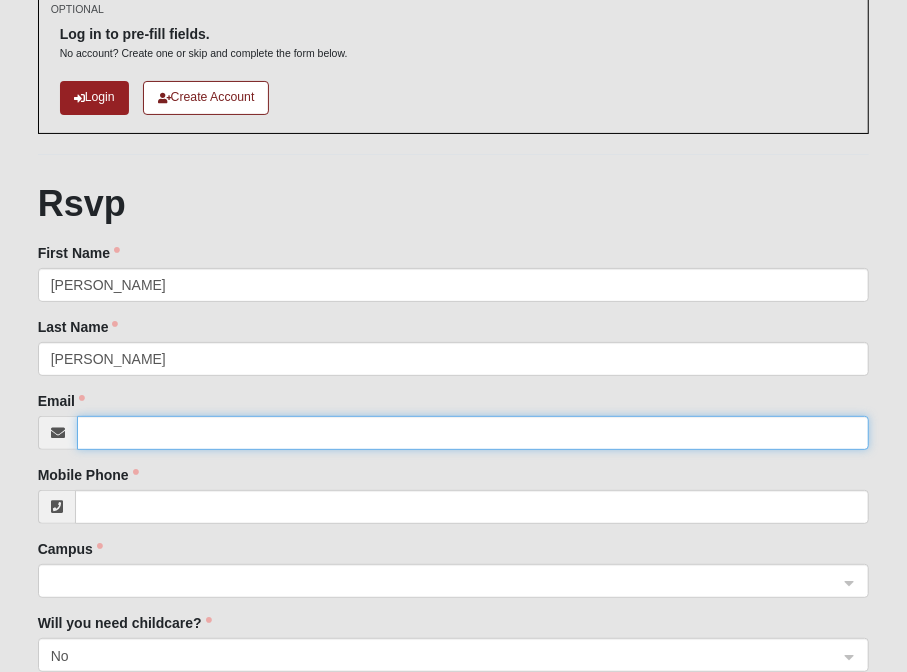 scroll, scrollTop: 220, scrollLeft: 0, axis: vertical 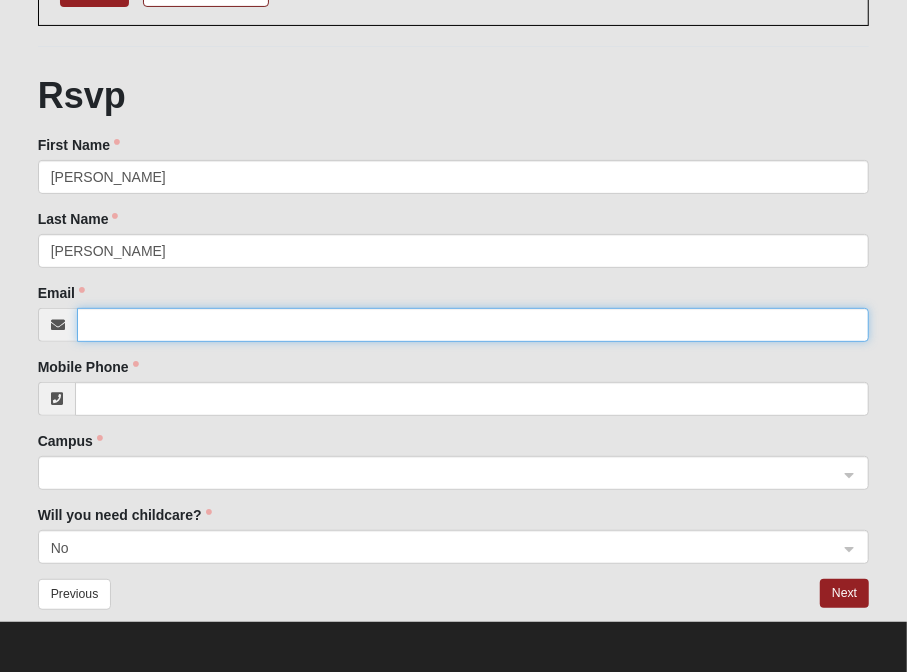 paste on "(904) 404-6644" 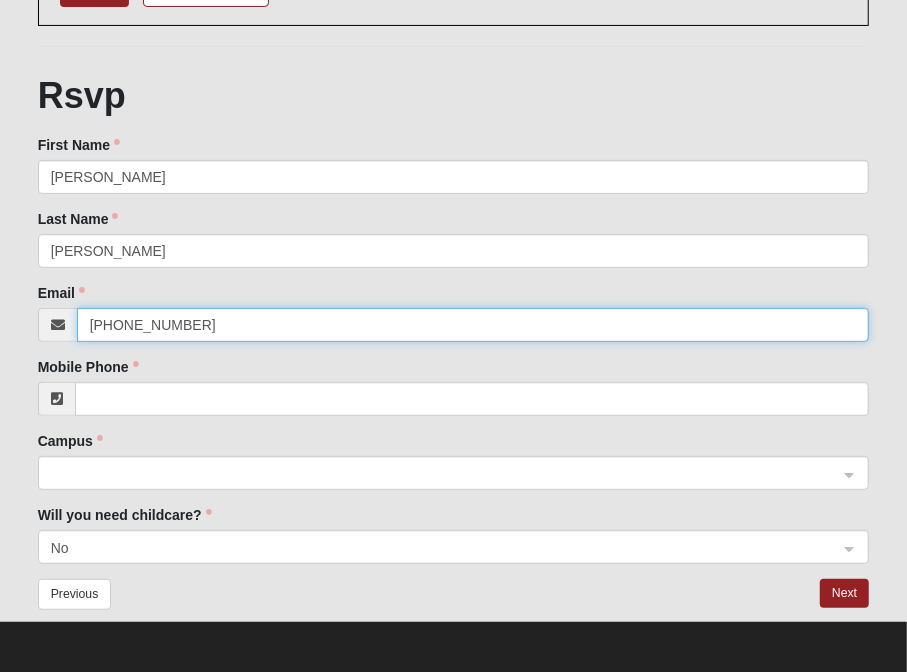 type 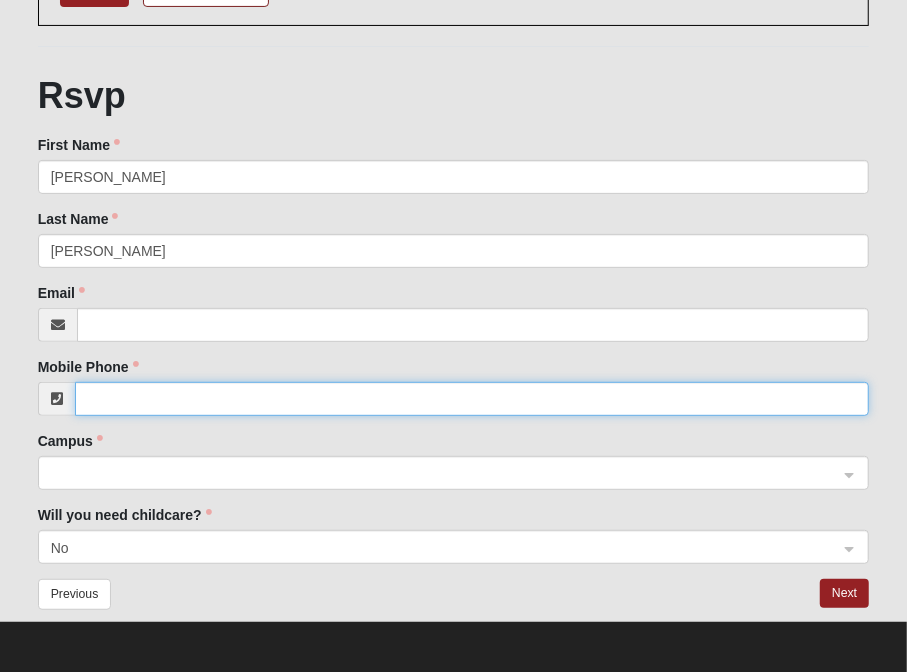 click on "Mobile Phone" at bounding box center [472, 399] 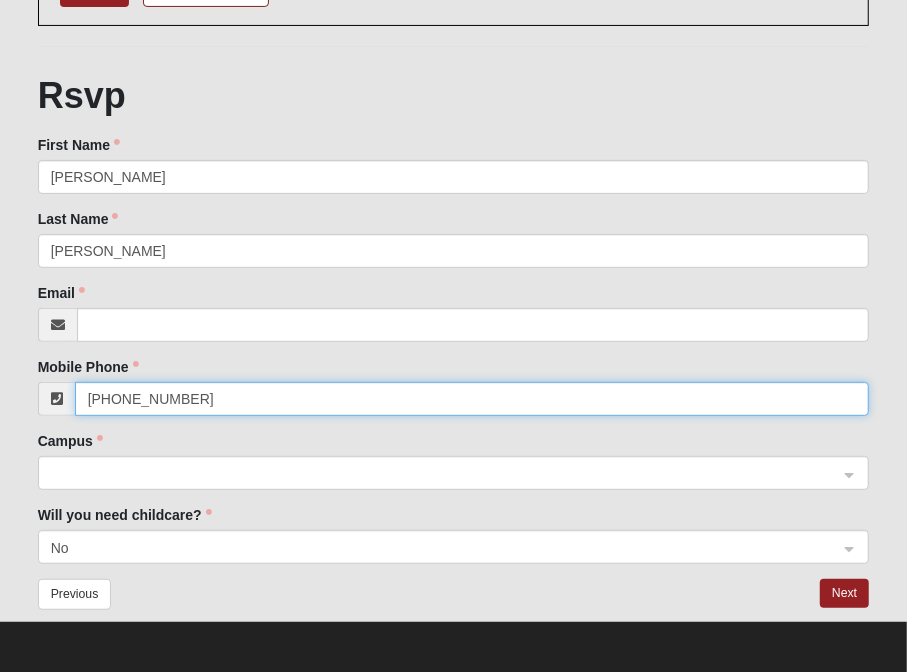 type on "(904) 404-6644" 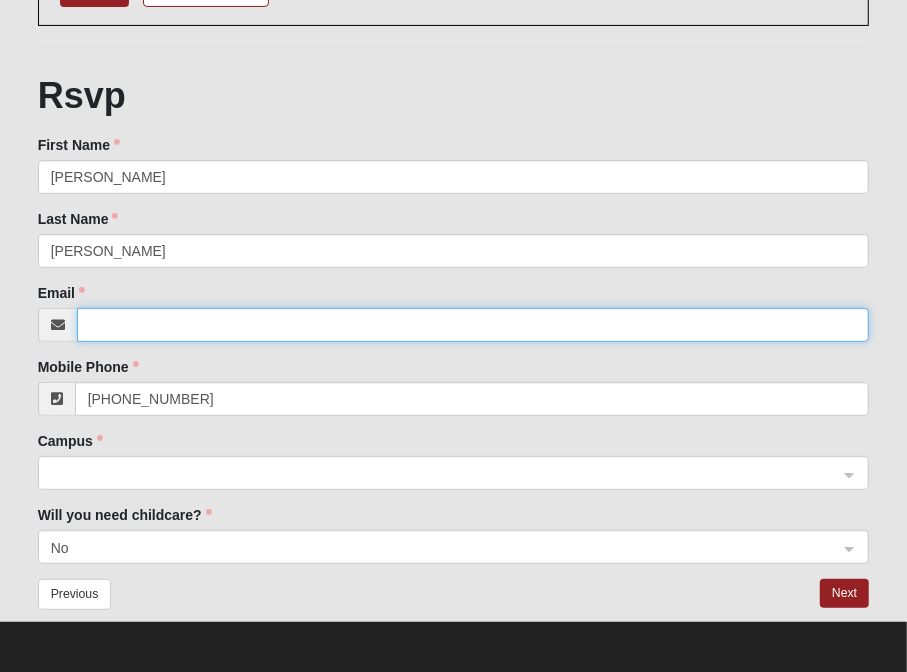 click on "Email" at bounding box center (473, 325) 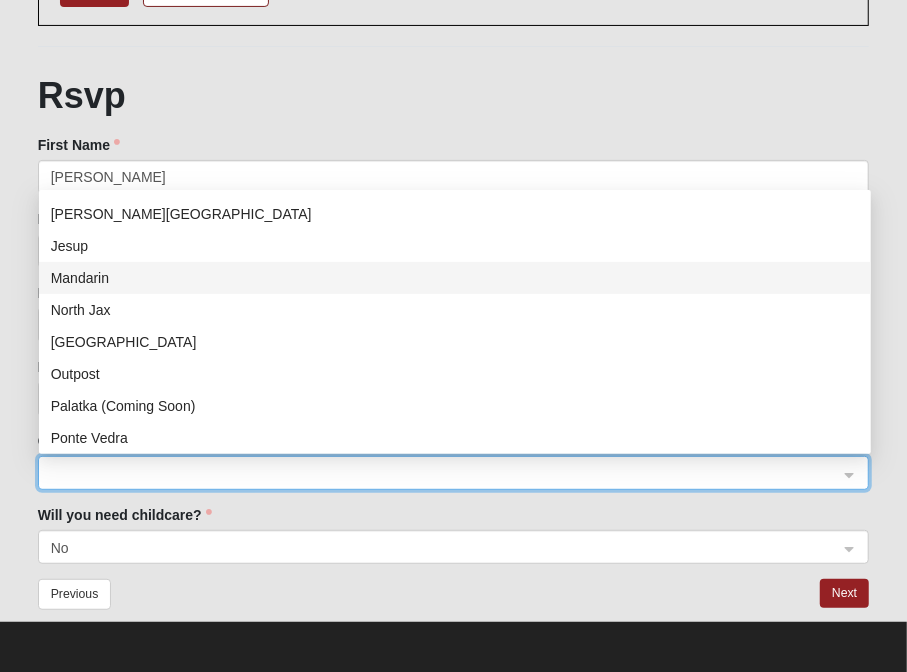 scroll, scrollTop: 138, scrollLeft: 0, axis: vertical 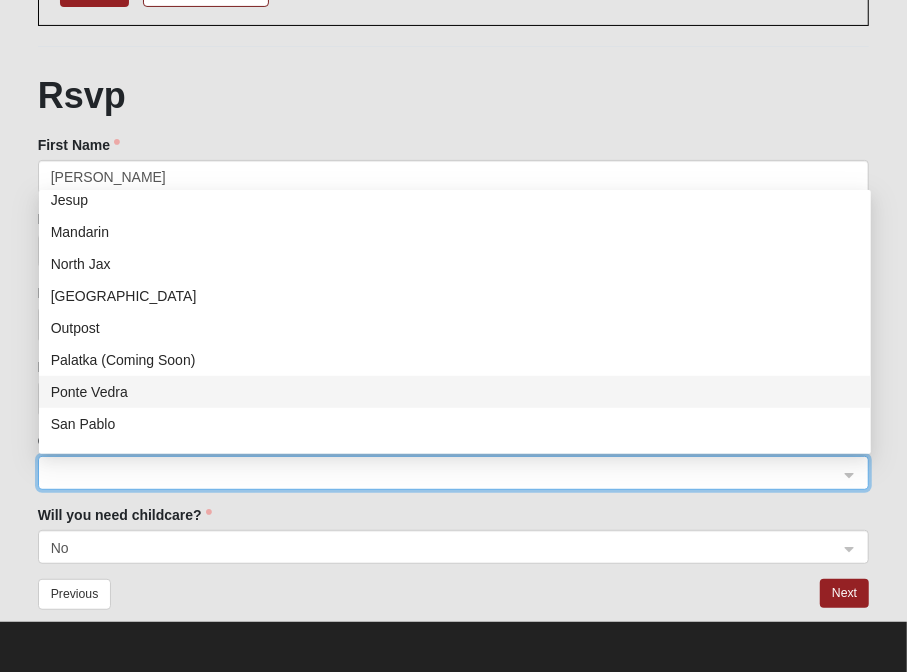 click on "Ponte Vedra" at bounding box center (455, 392) 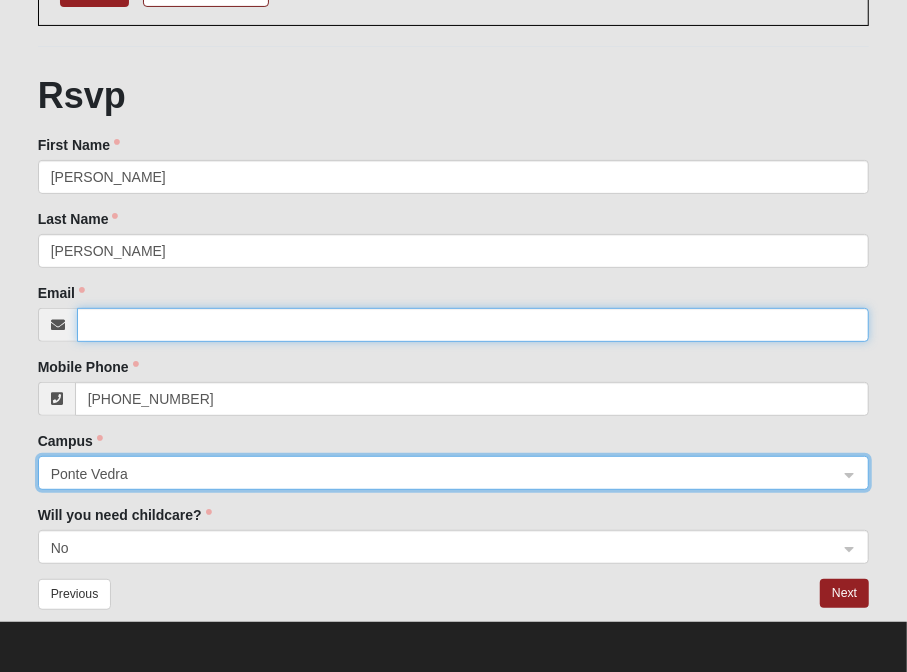 click on "Email" at bounding box center [473, 325] 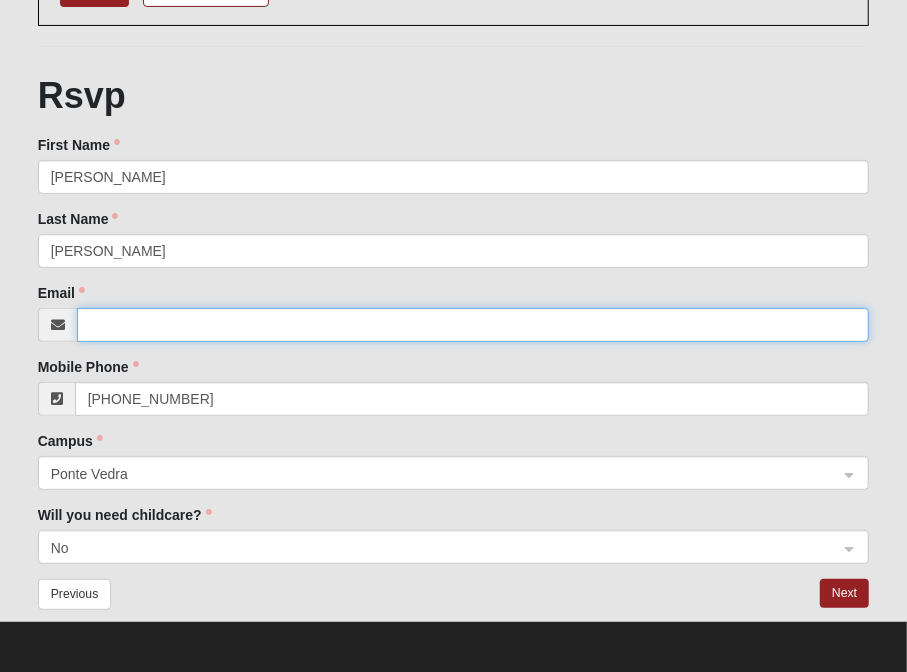 paste on "wade.swindell@ccm.com" 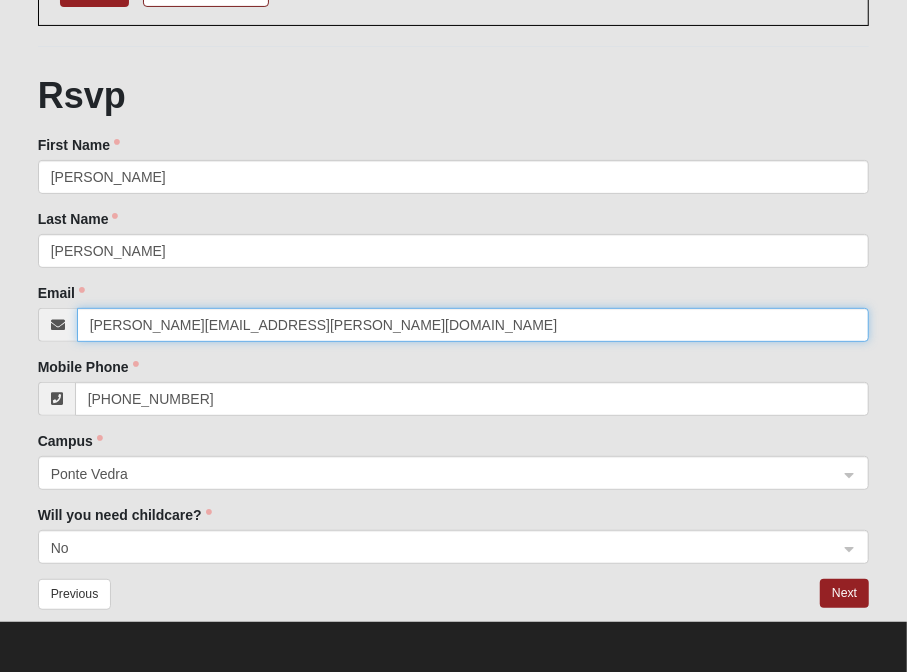 type on "wade.swindell@ccm.com" 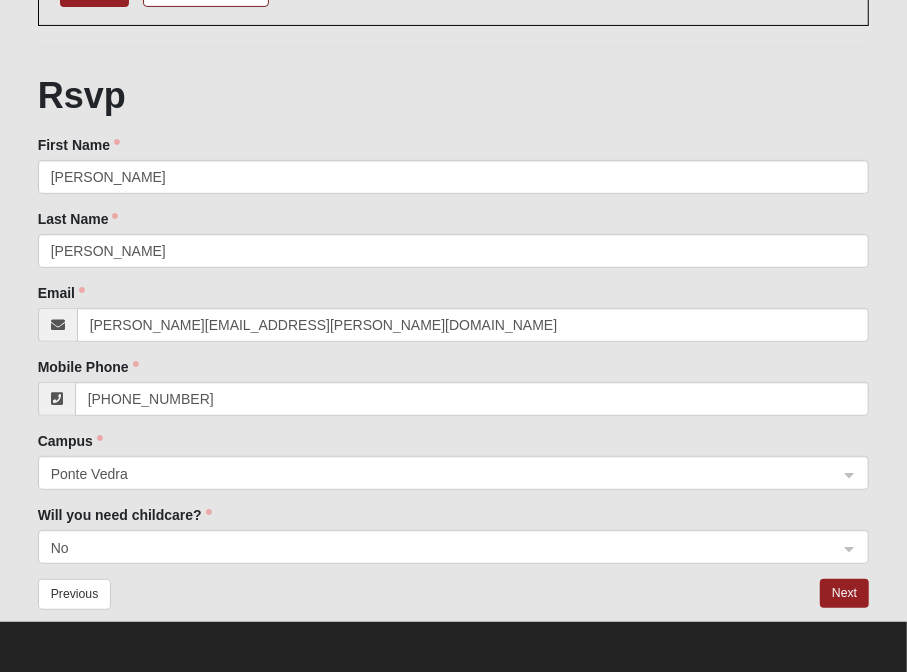 click on "Email    wade.swindell@ccm.com" 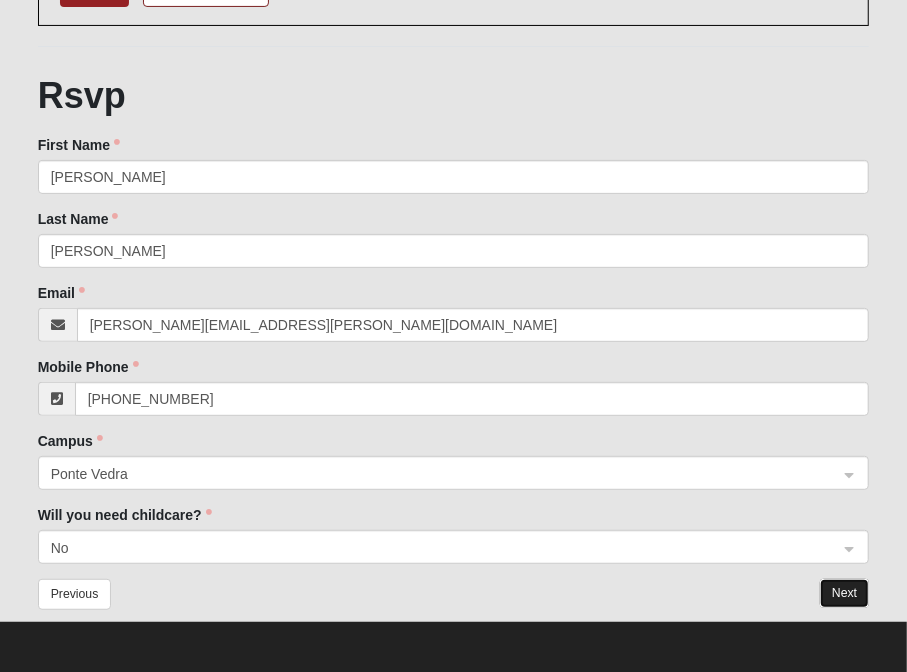 click on "Next" at bounding box center [844, 593] 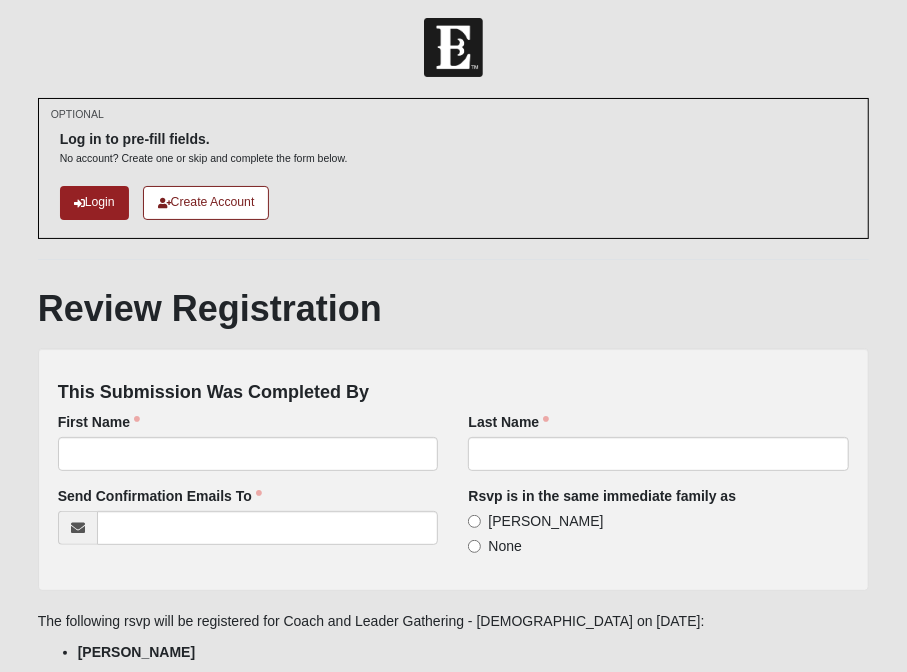 scroll, scrollTop: 0, scrollLeft: 0, axis: both 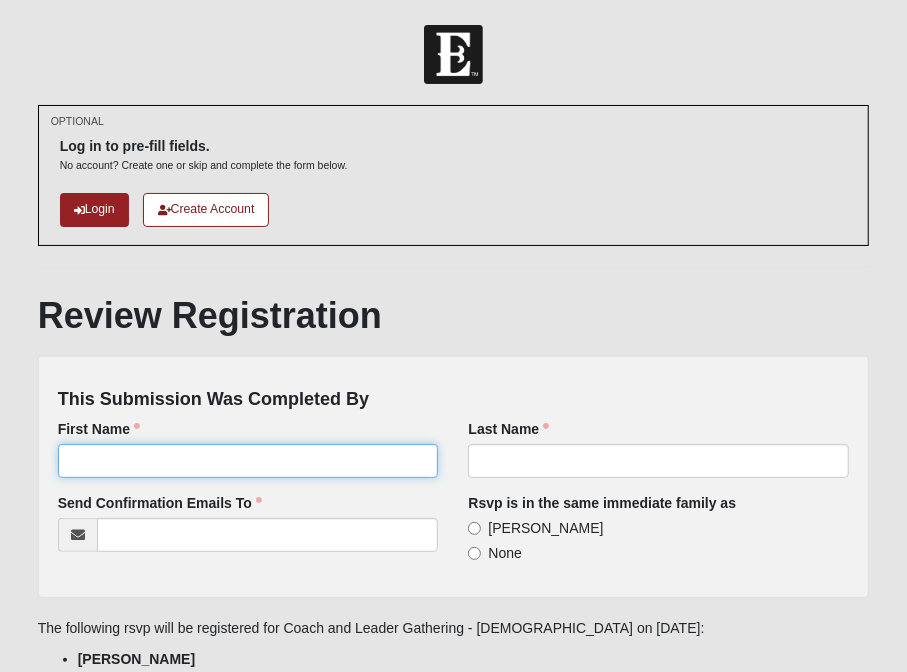 click on "First Name" 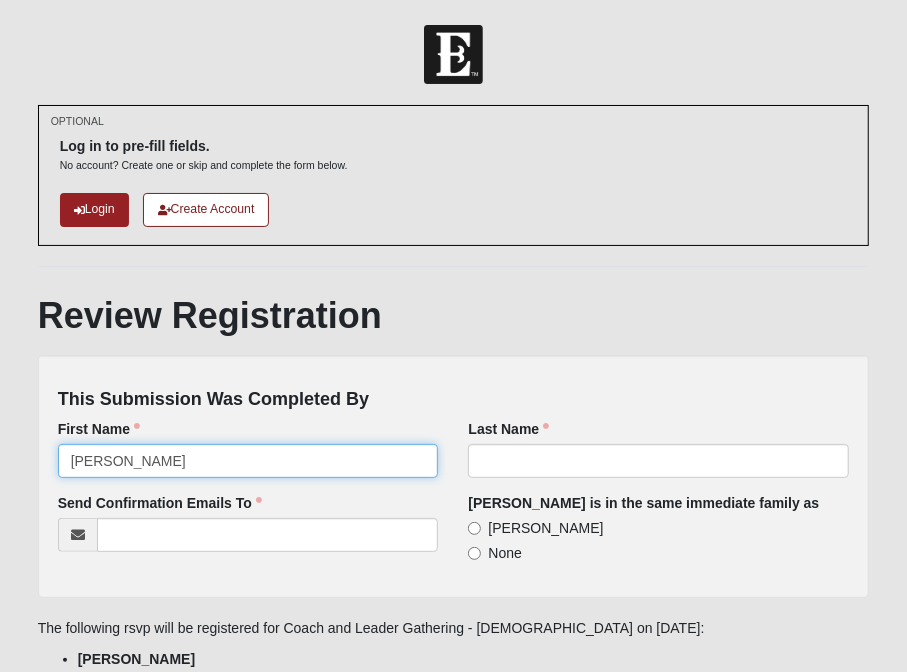 type on "[PERSON_NAME]" 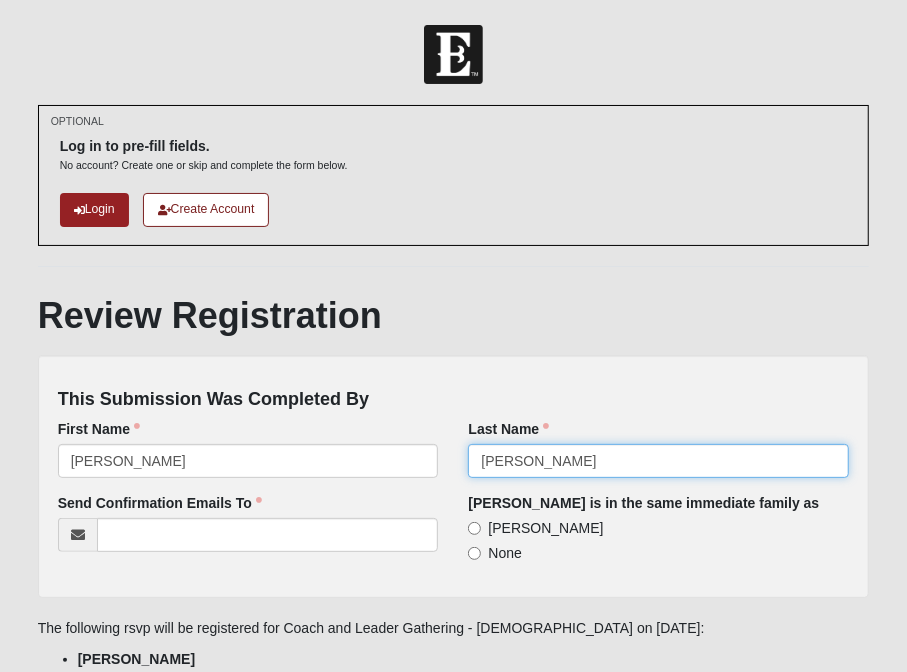 type on "Swindell" 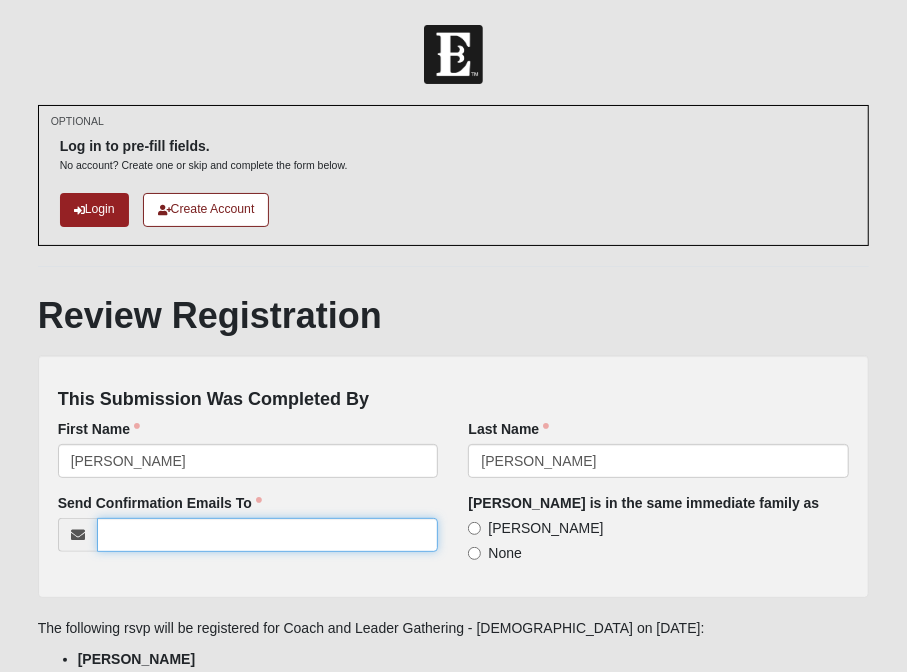 paste on "wade.swindell@ccm.com" 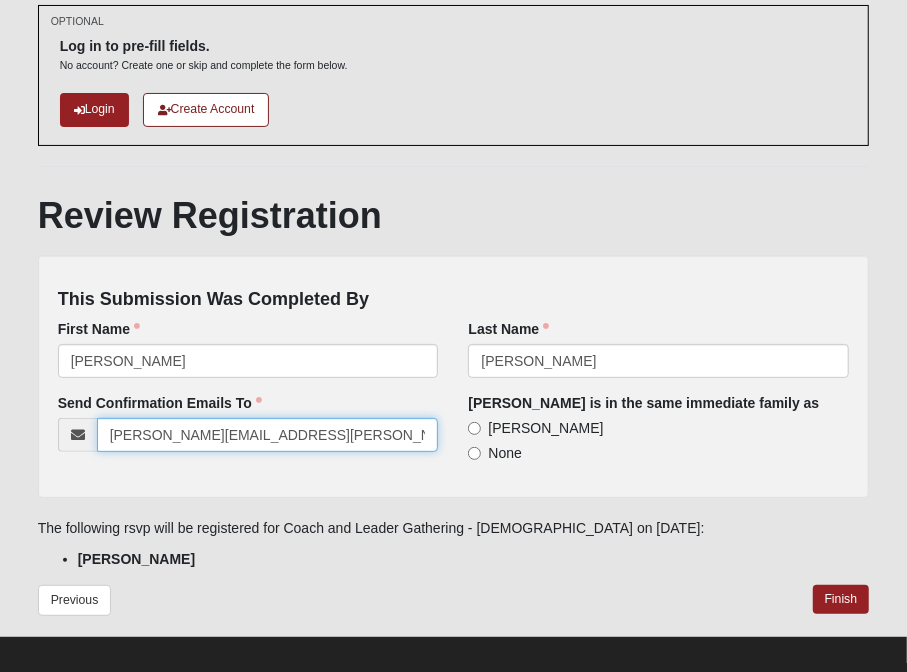 scroll, scrollTop: 114, scrollLeft: 0, axis: vertical 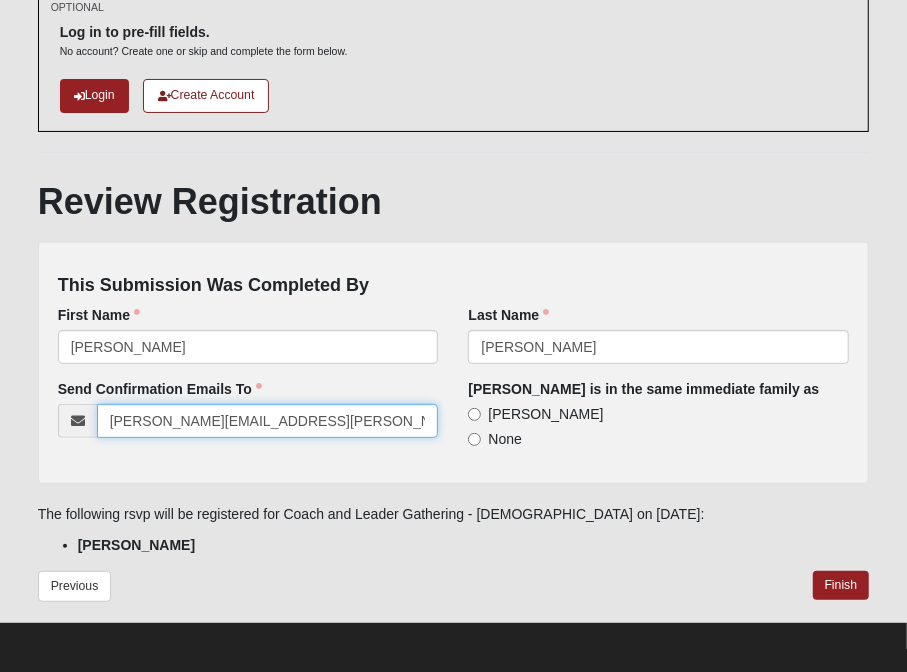 type on "wade.swindell@ccm.com" 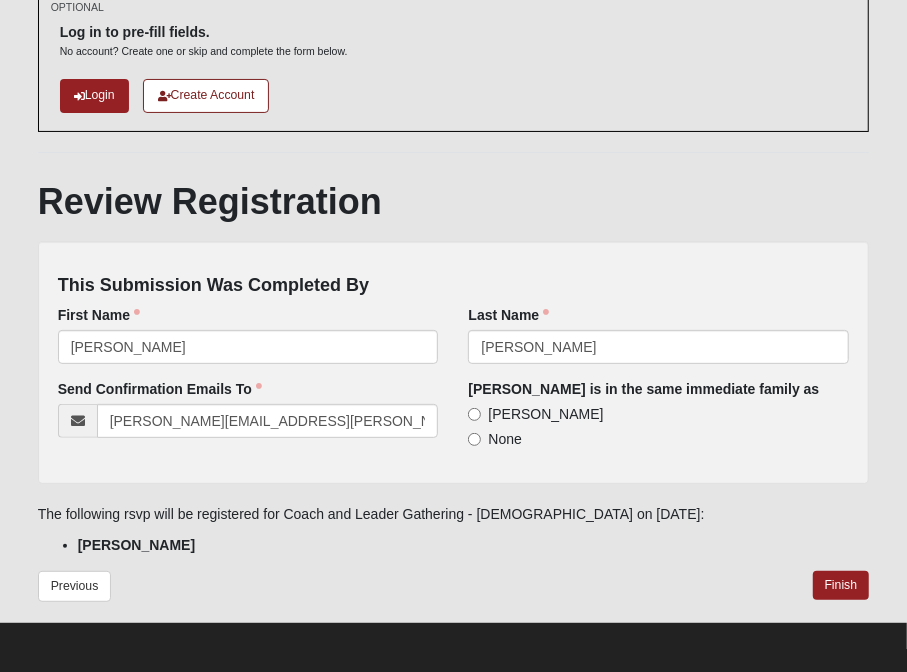 click on "Wade Swindell" at bounding box center (545, 414) 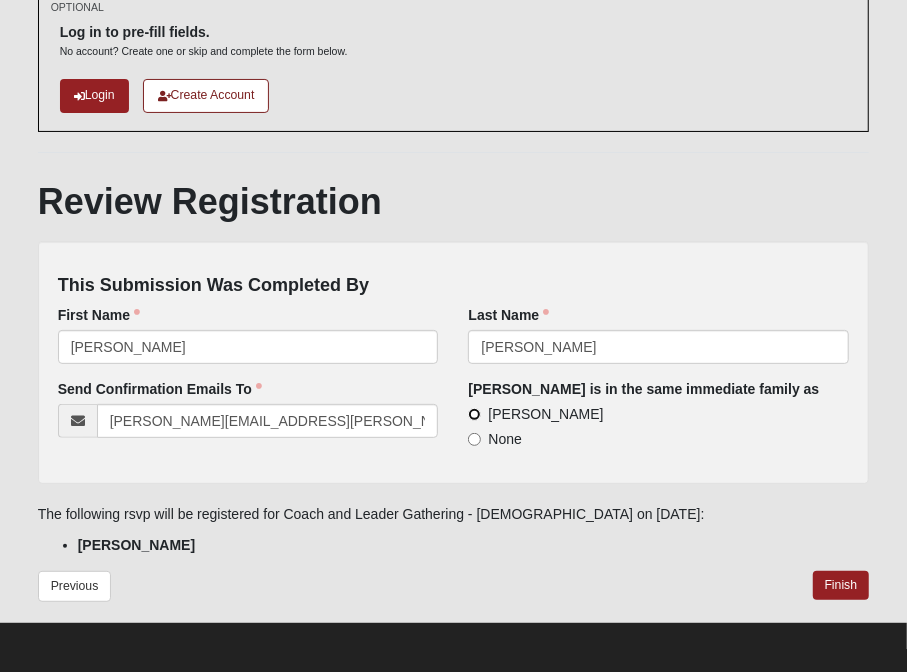 click on "Wade Swindell" at bounding box center [474, 414] 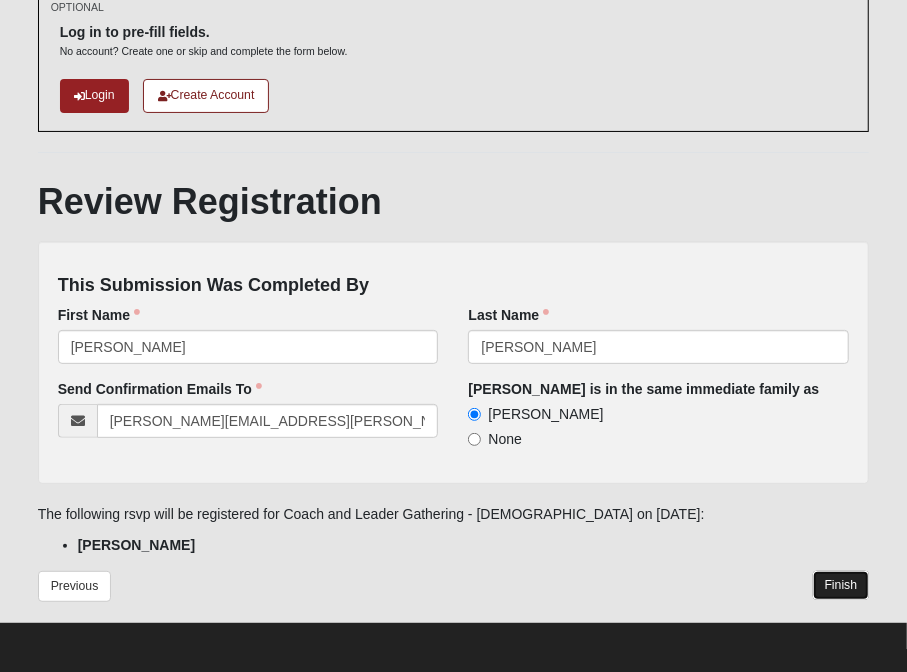 click on "Finish" at bounding box center (841, 585) 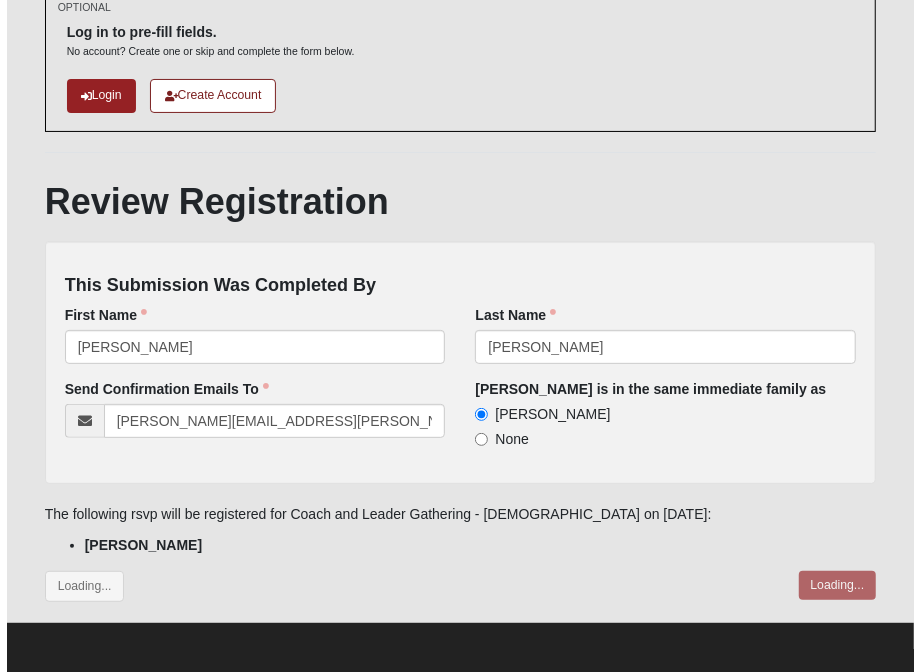 scroll, scrollTop: 0, scrollLeft: 0, axis: both 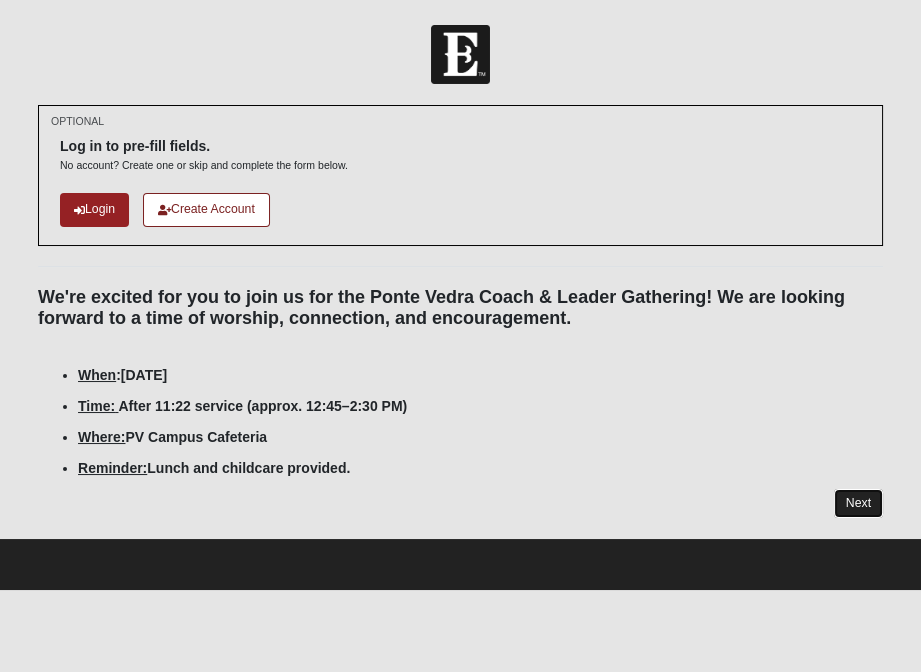 click on "Next" at bounding box center [858, 503] 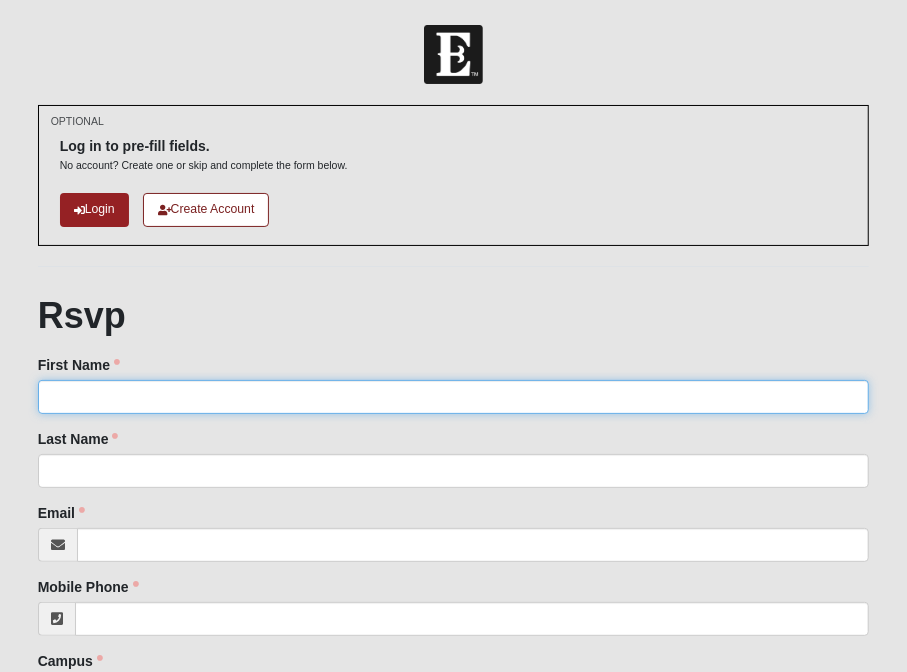 click on "First Name" 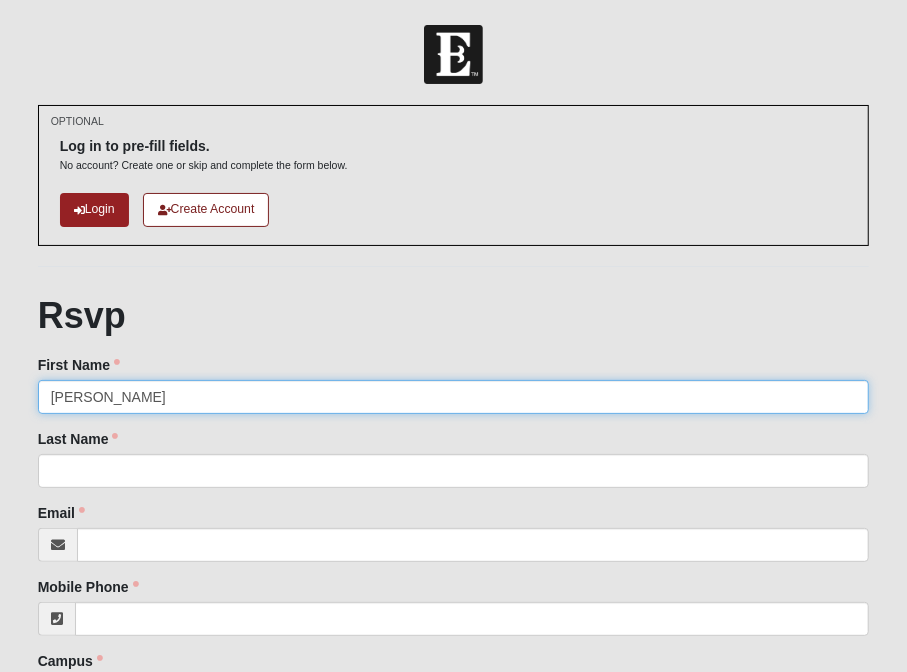type on "[PERSON_NAME]" 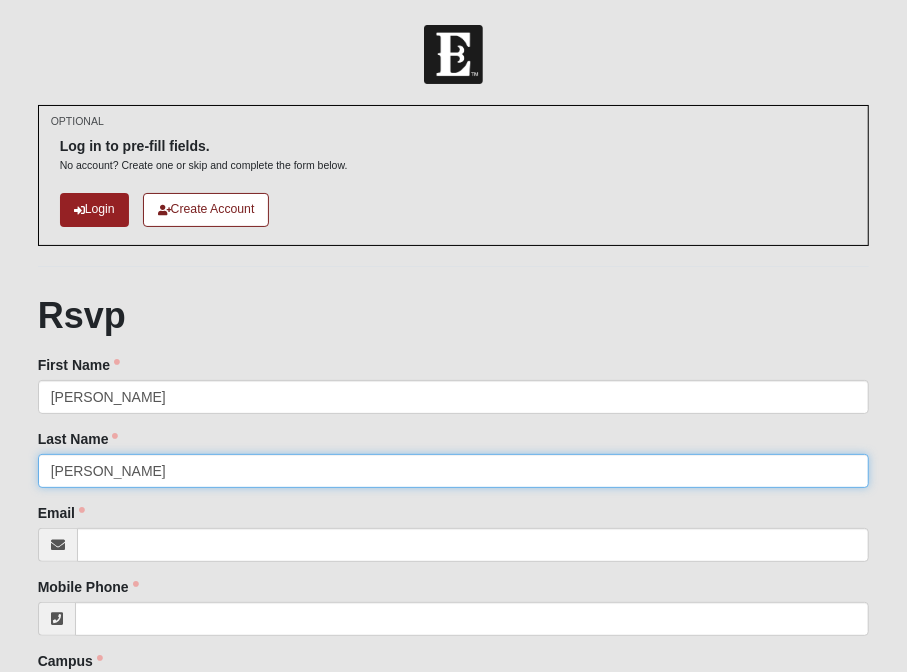 type on "[PERSON_NAME]" 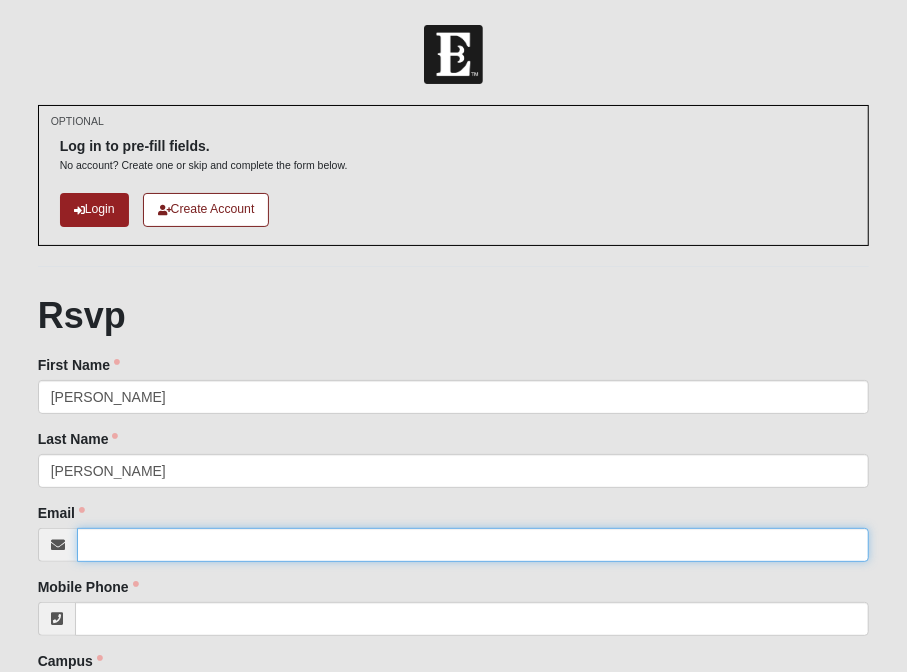 click on "Email" at bounding box center (473, 545) 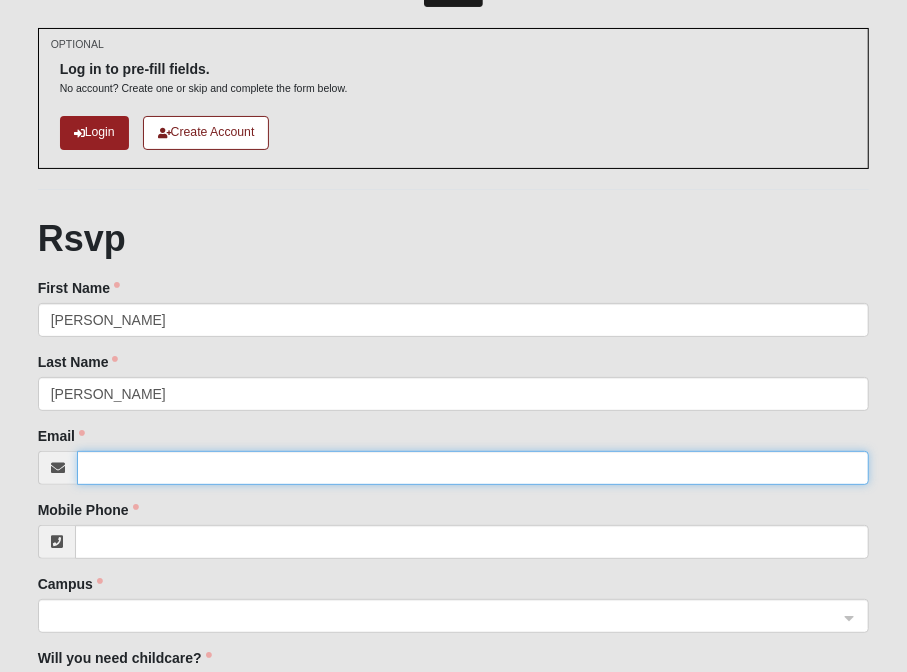 scroll, scrollTop: 203, scrollLeft: 0, axis: vertical 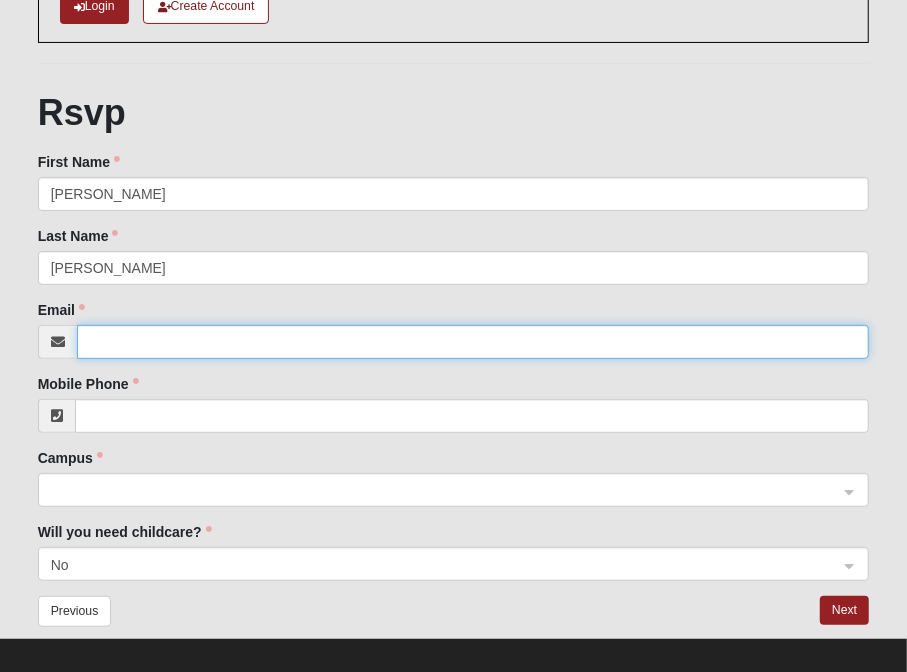 paste on "[PHONE_NUMBER]" 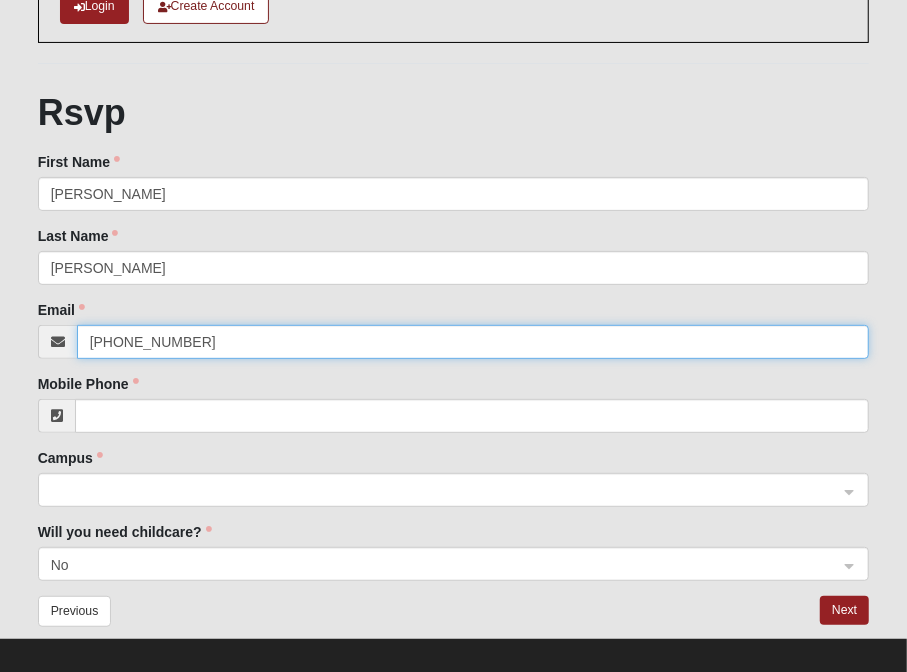 type 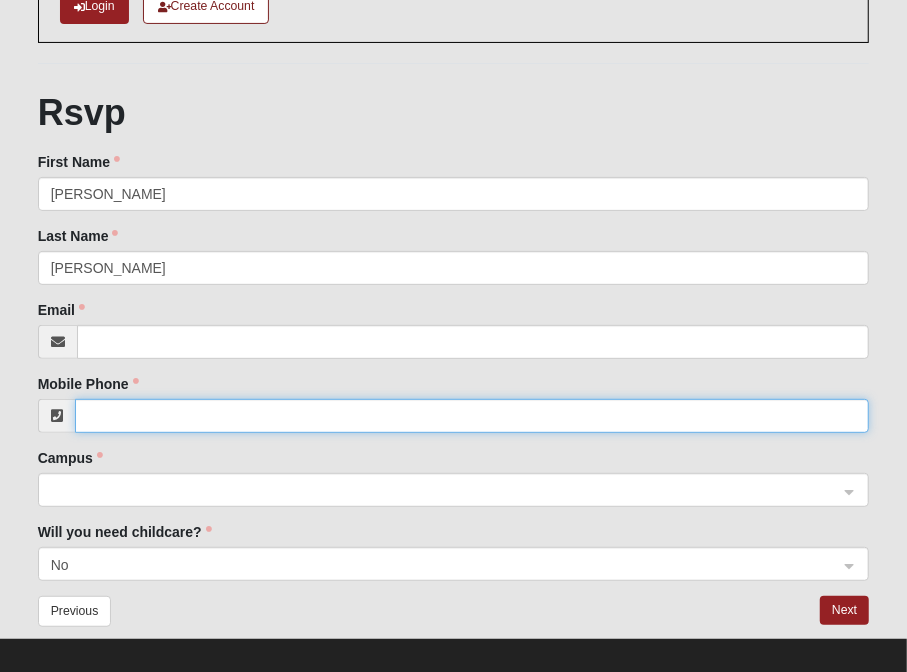 paste on "[PHONE_NUMBER]" 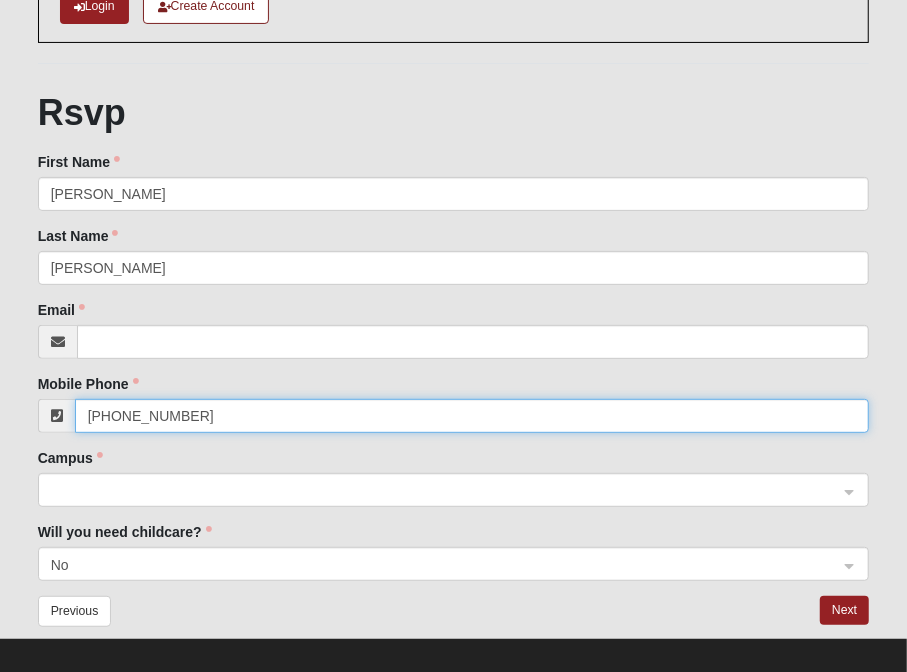 type on "[PHONE_NUMBER]" 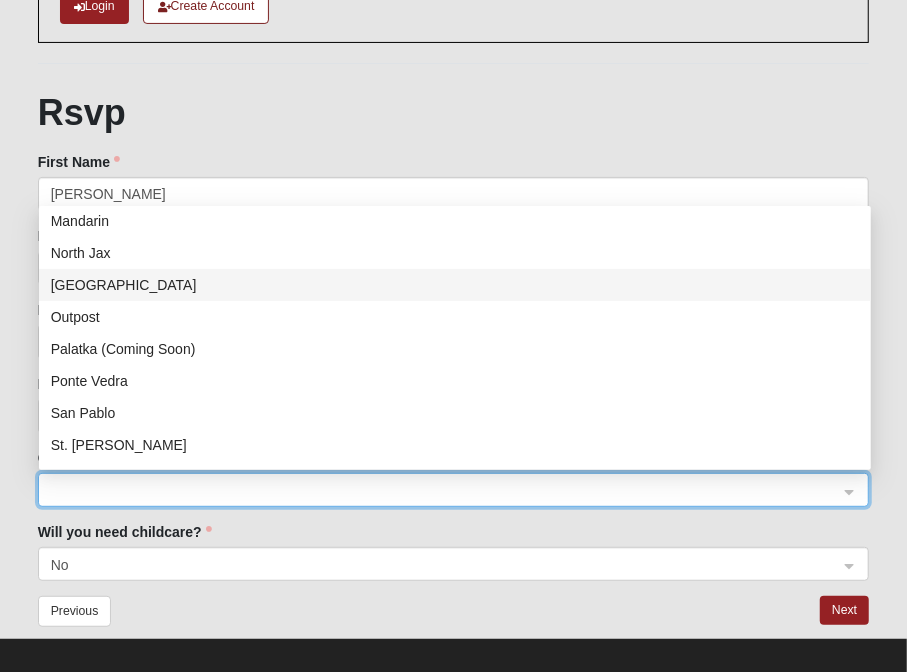 scroll, scrollTop: 180, scrollLeft: 0, axis: vertical 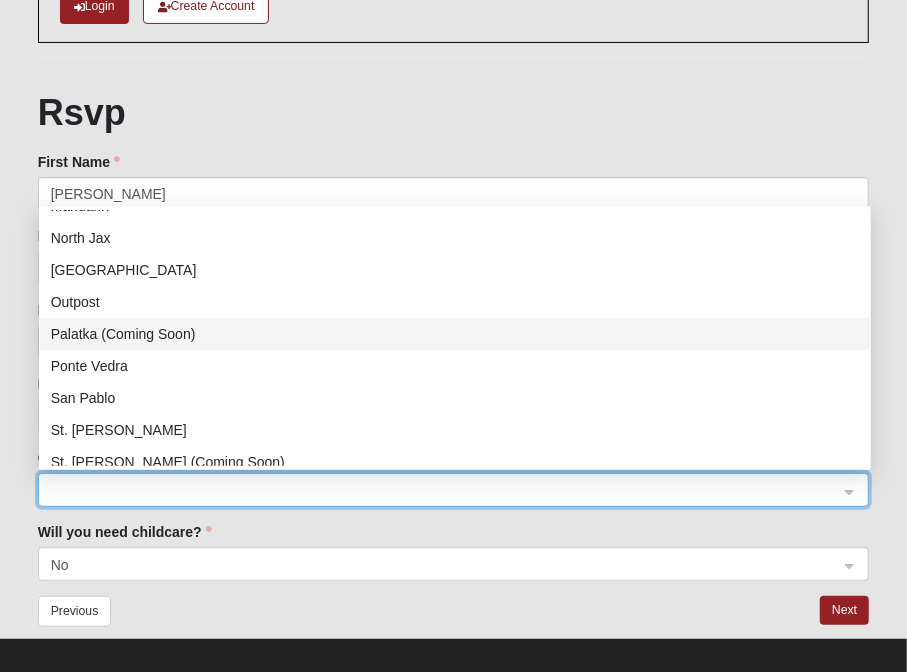 click on "Ponte Vedra" at bounding box center [455, 366] 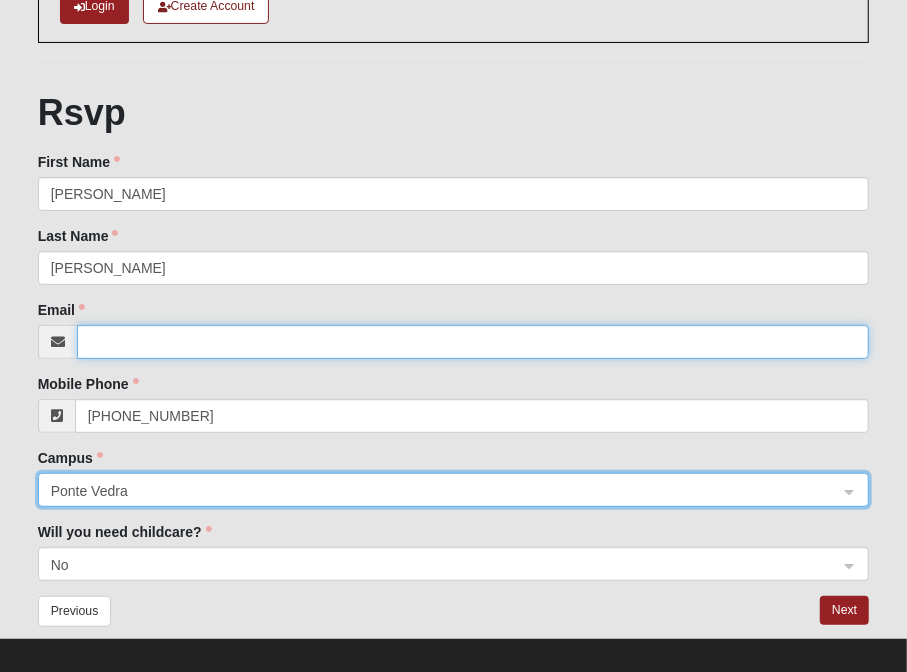click on "Email" at bounding box center [473, 342] 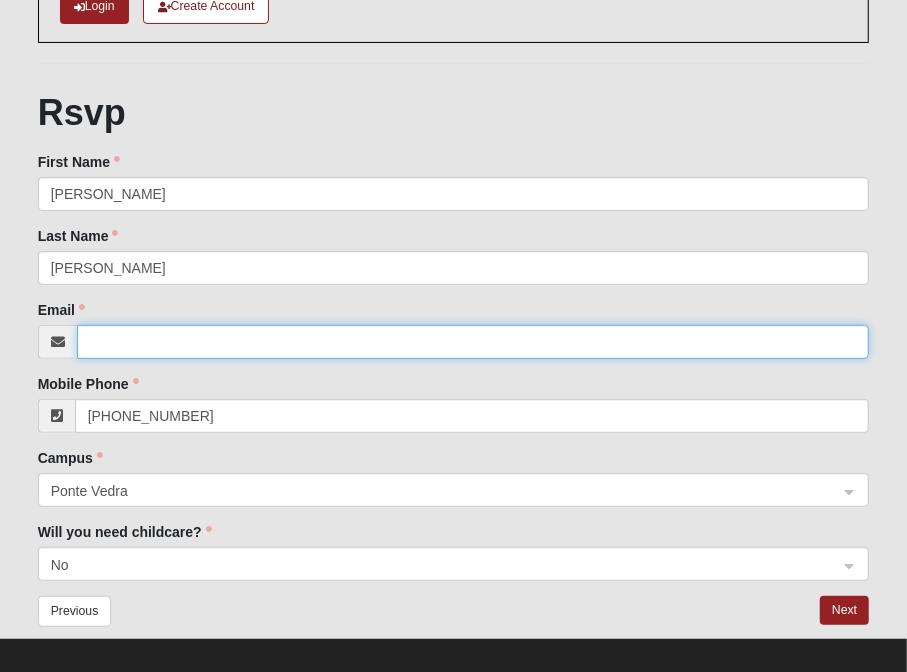 paste on "[EMAIL_ADDRESS][DOMAIN_NAME]" 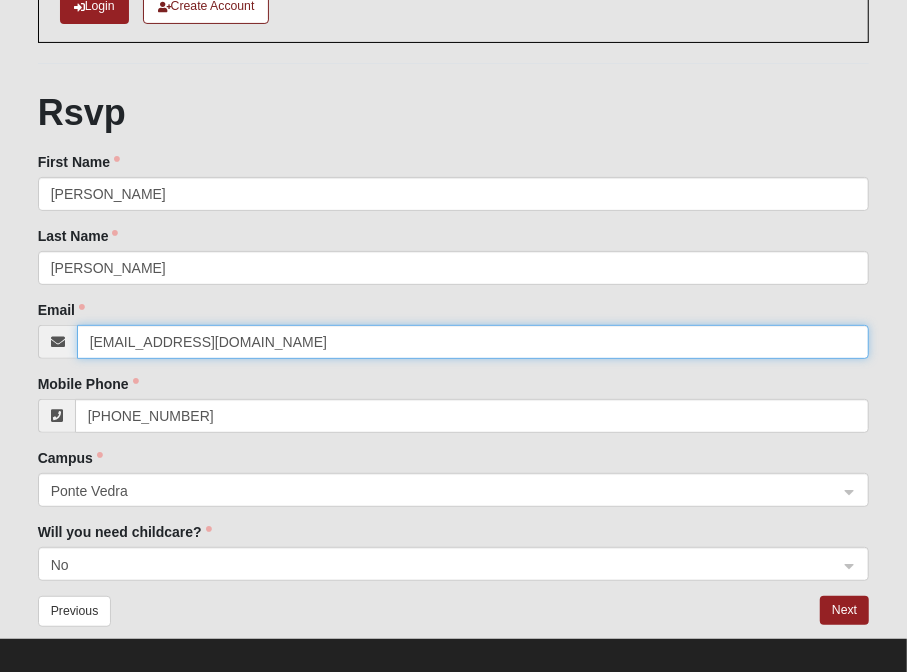 scroll, scrollTop: 220, scrollLeft: 0, axis: vertical 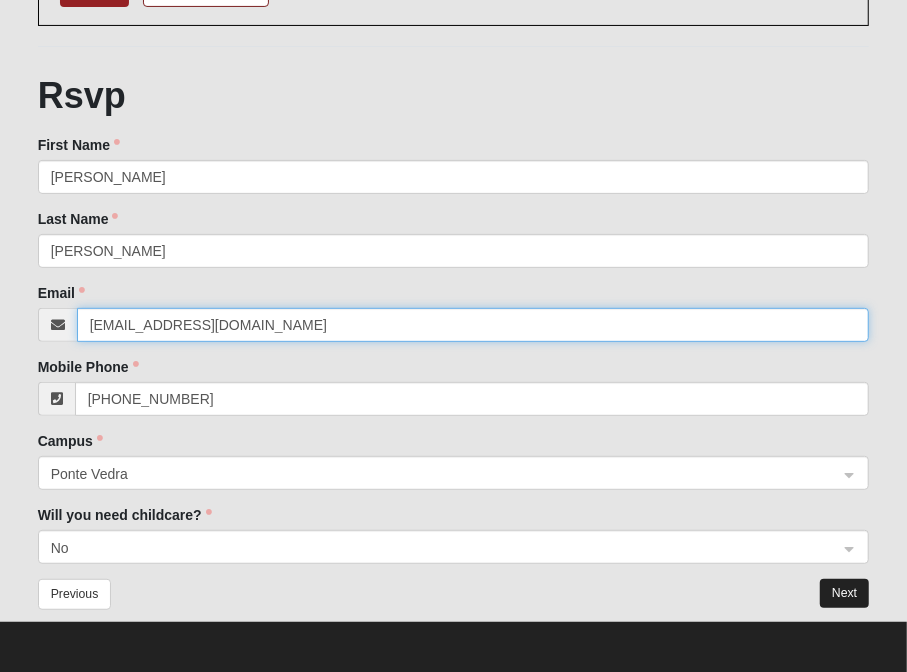 type on "[EMAIL_ADDRESS][DOMAIN_NAME]" 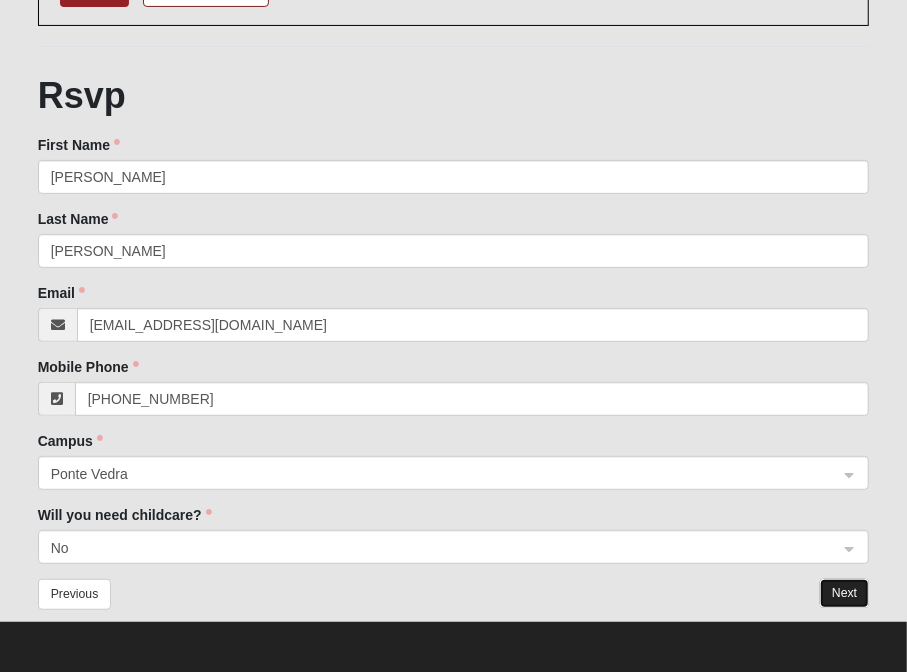 click on "Next" at bounding box center (844, 593) 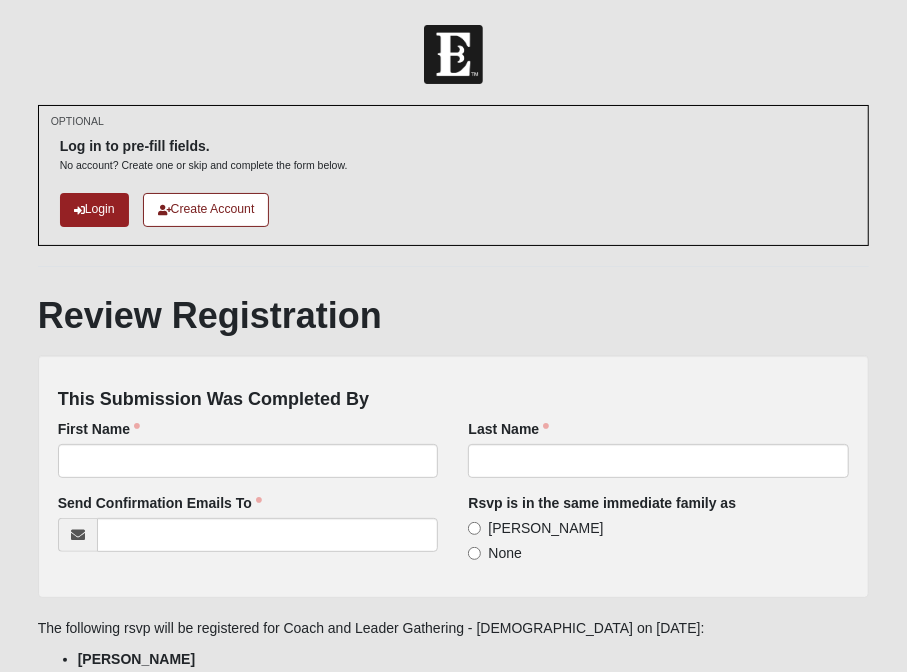 scroll, scrollTop: 114, scrollLeft: 0, axis: vertical 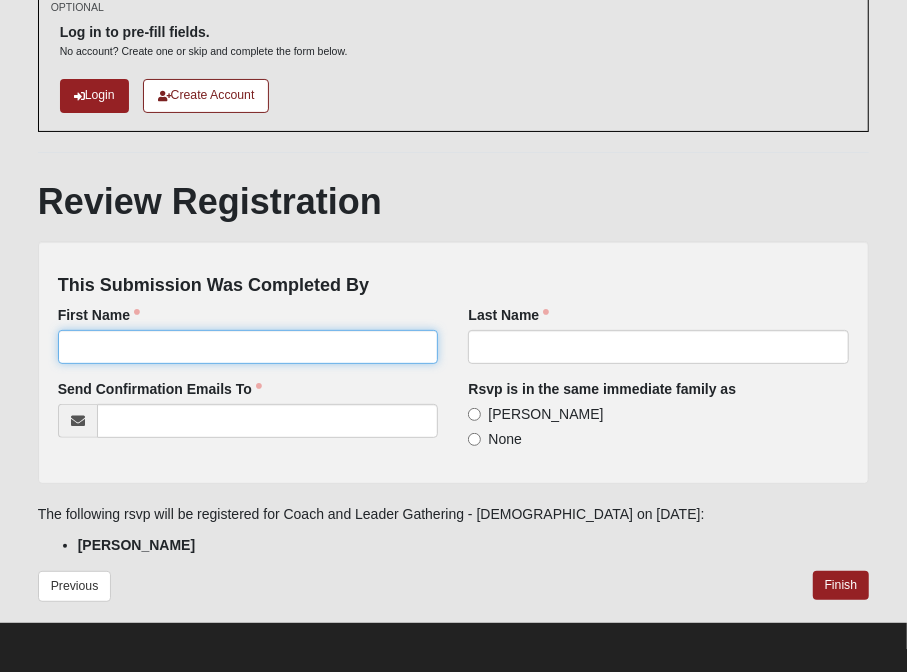 click on "First Name" 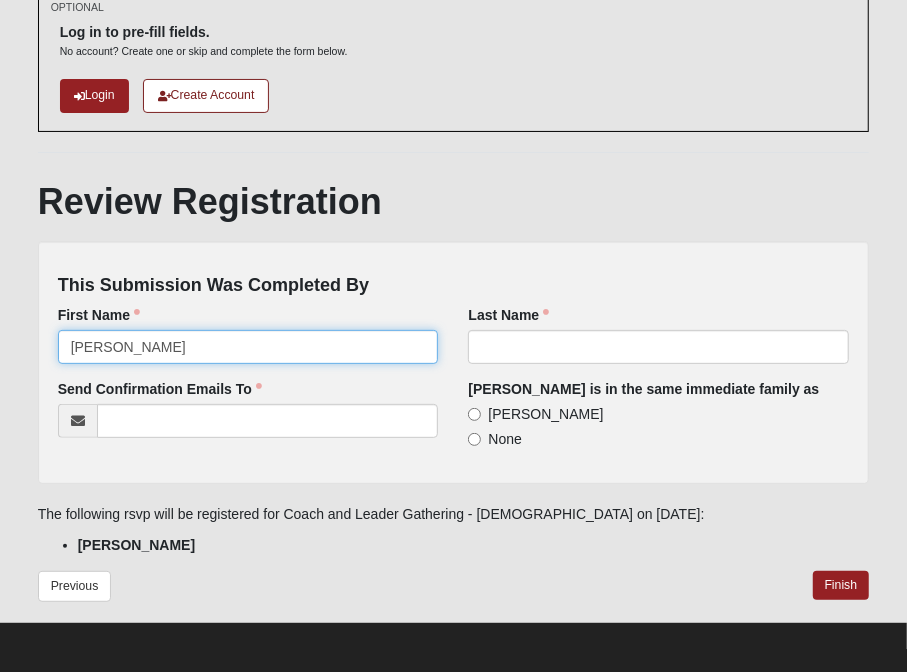type on "[PERSON_NAME]" 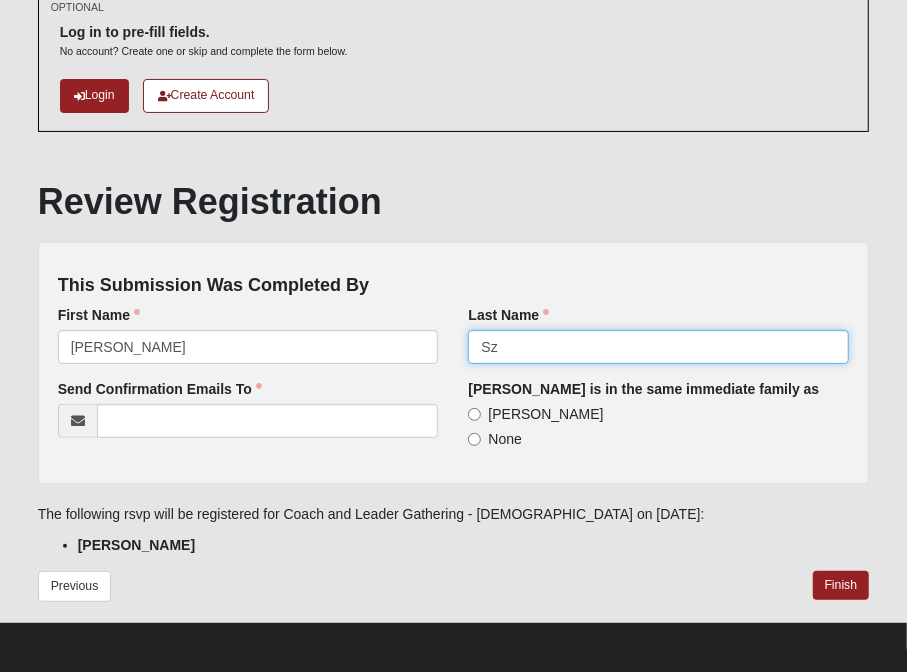 type on "Sz" 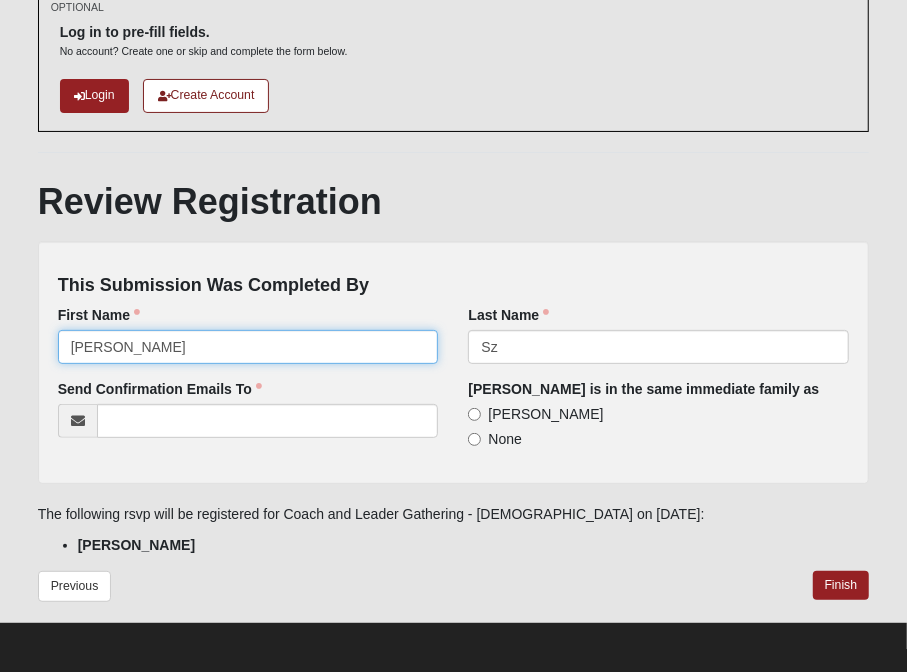 type on "[PERSON_NAME]" 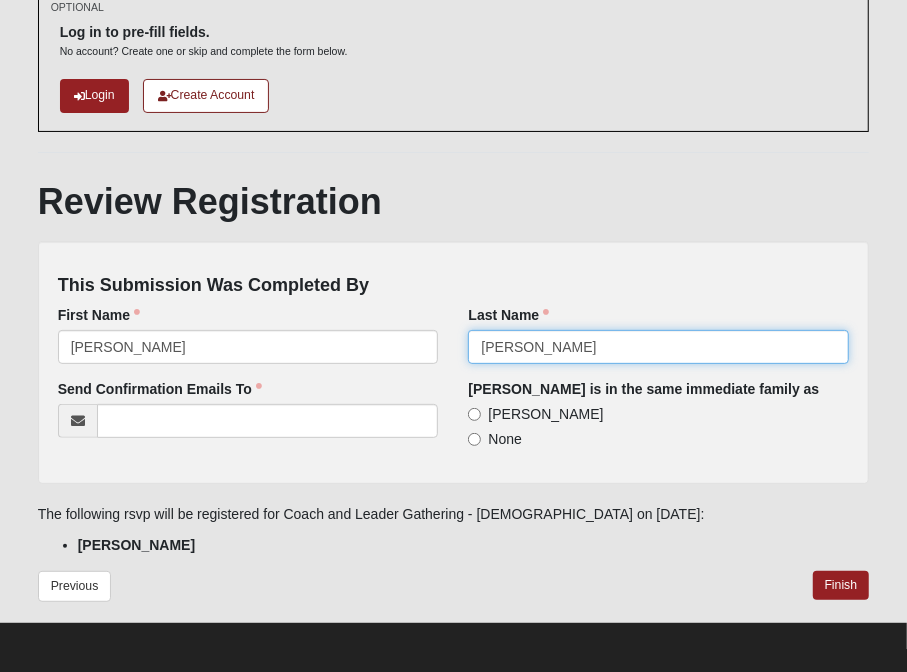 type on "[PERSON_NAME]" 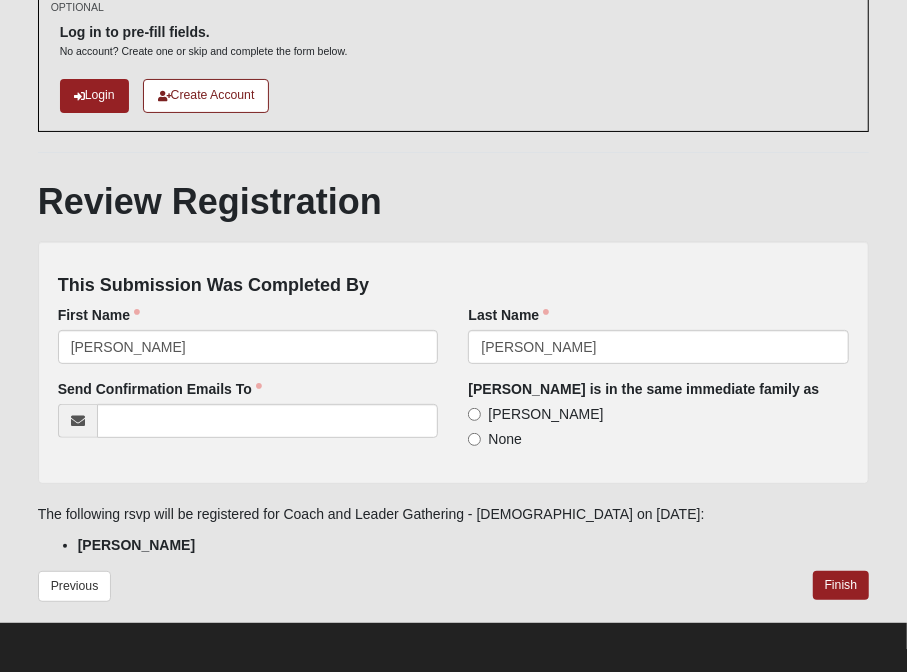 click on "Send Confirmation Emails To" at bounding box center (248, 416) 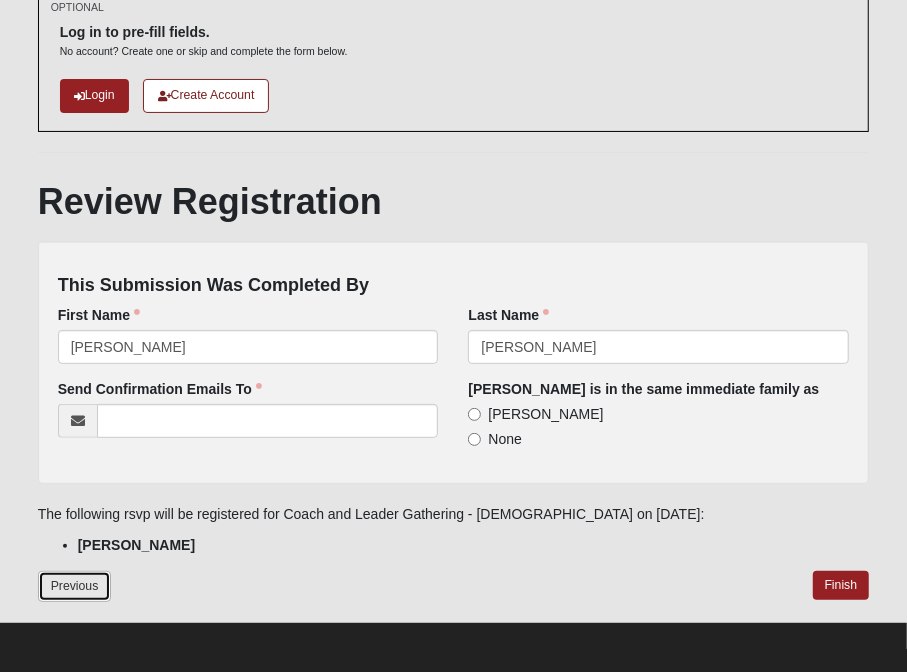 click on "Previous" at bounding box center [75, 586] 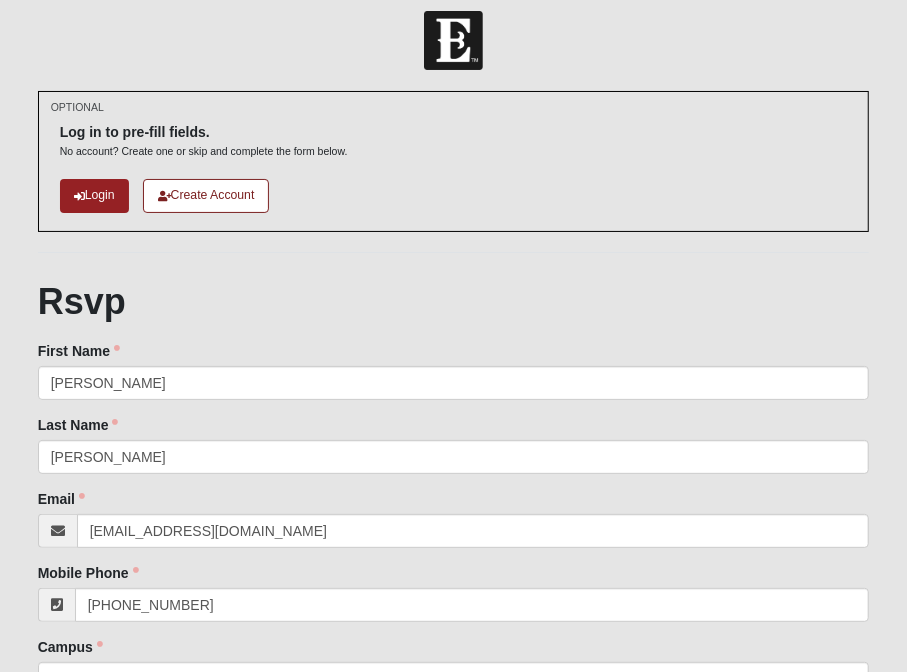 scroll, scrollTop: 0, scrollLeft: 0, axis: both 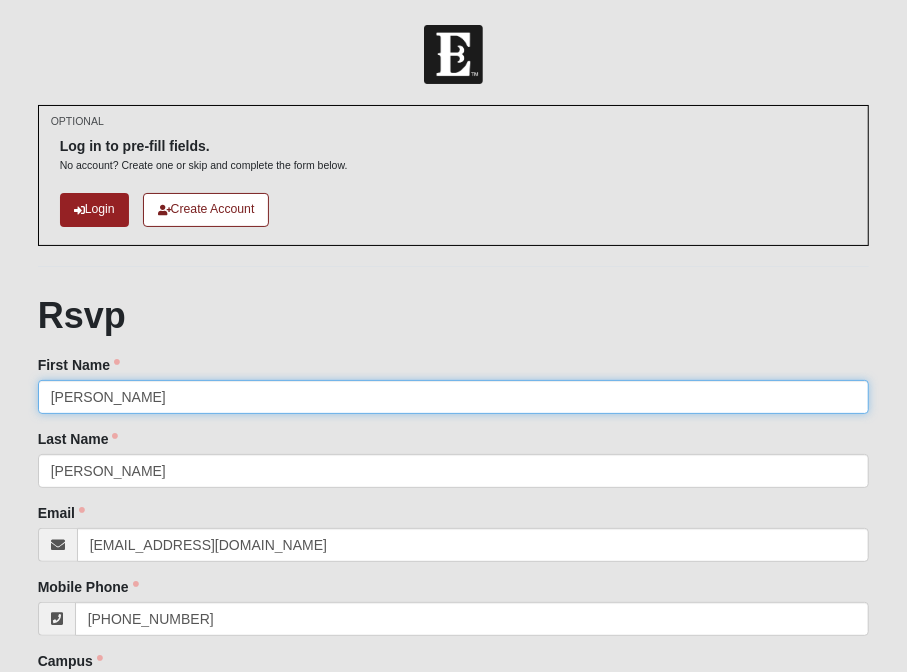 click on "[PERSON_NAME]" 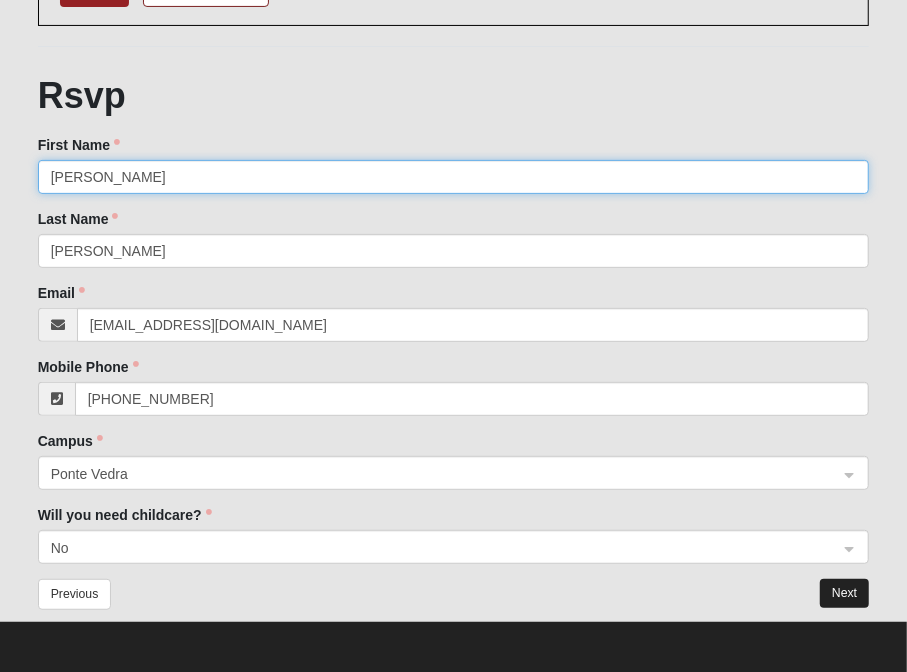 type on "[PERSON_NAME]" 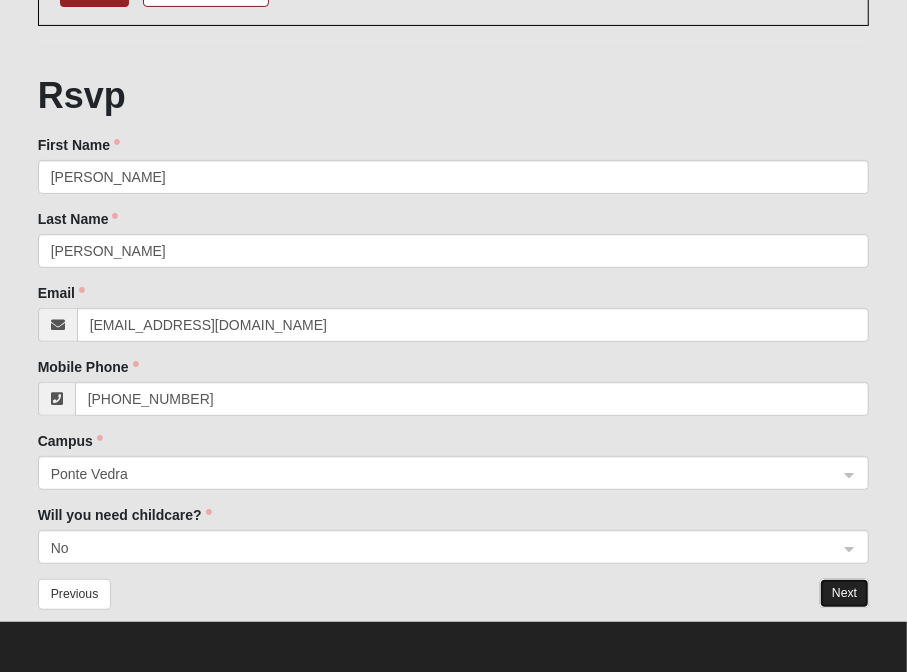 click on "Next" at bounding box center (844, 593) 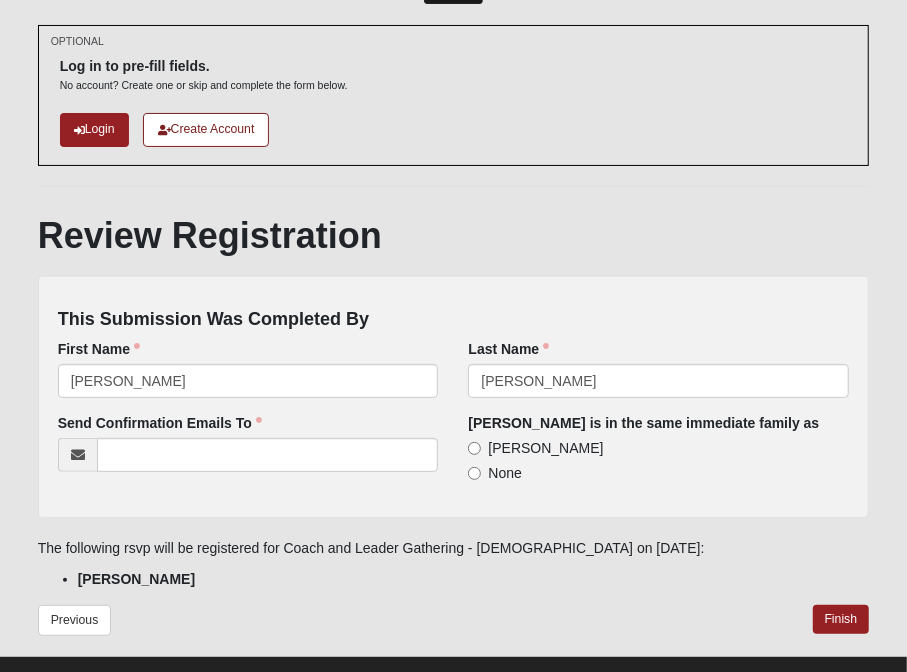 scroll, scrollTop: 0, scrollLeft: 0, axis: both 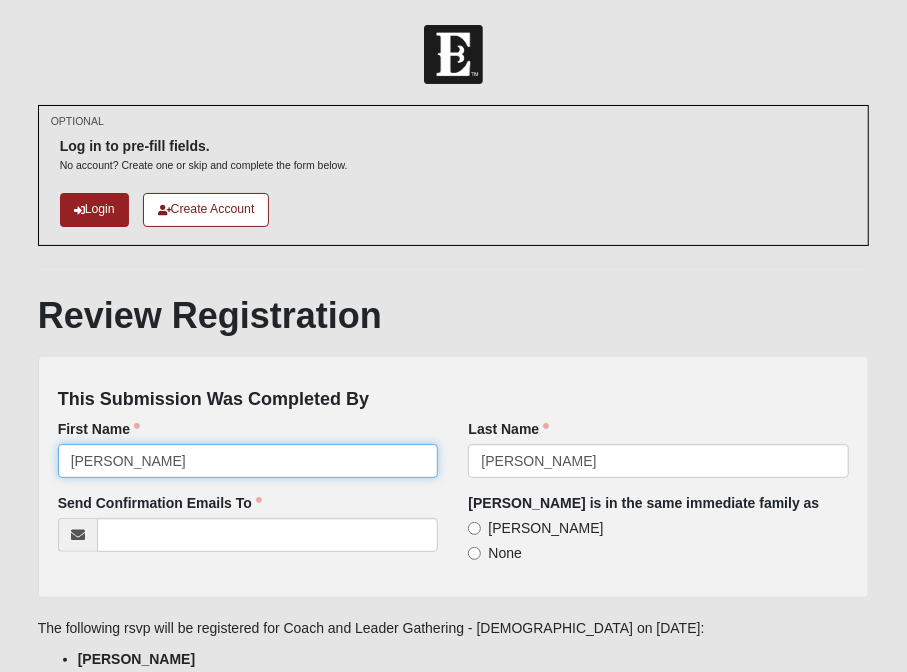 click on "[PERSON_NAME]" 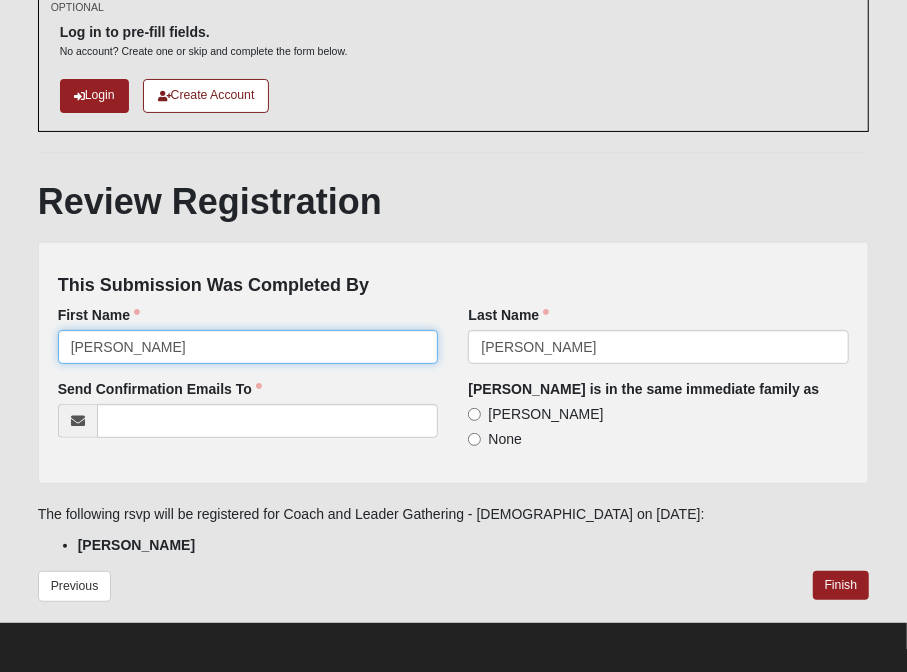 type on "[PERSON_NAME]" 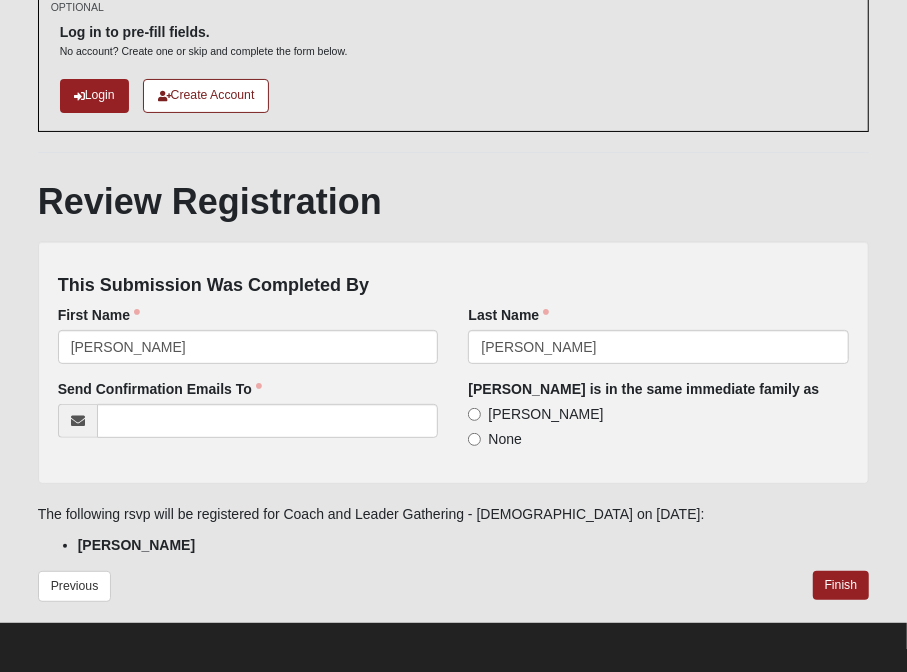 click on "[PERSON_NAME]" at bounding box center (545, 414) 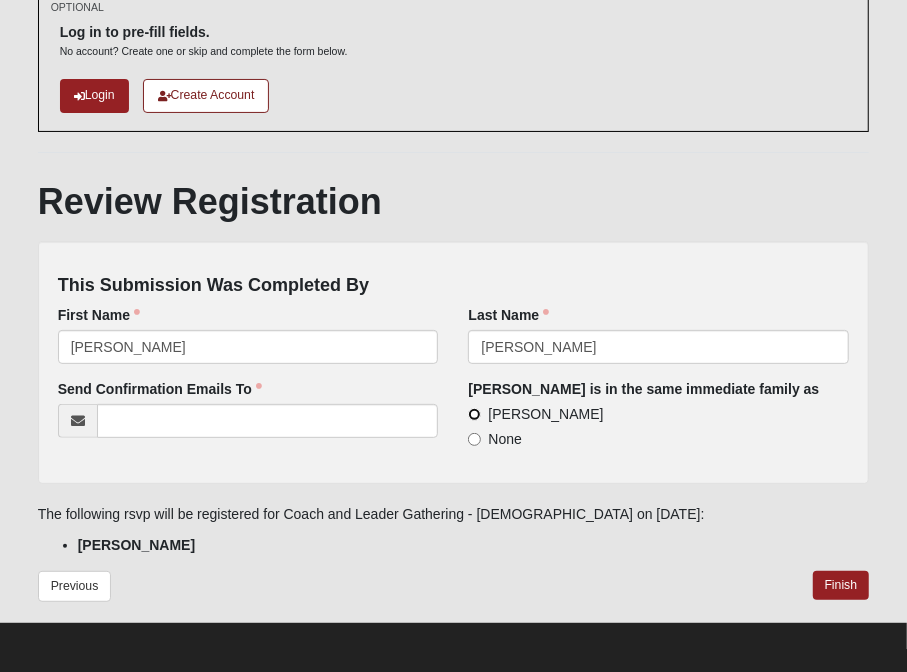 click on "[PERSON_NAME]" at bounding box center [474, 414] 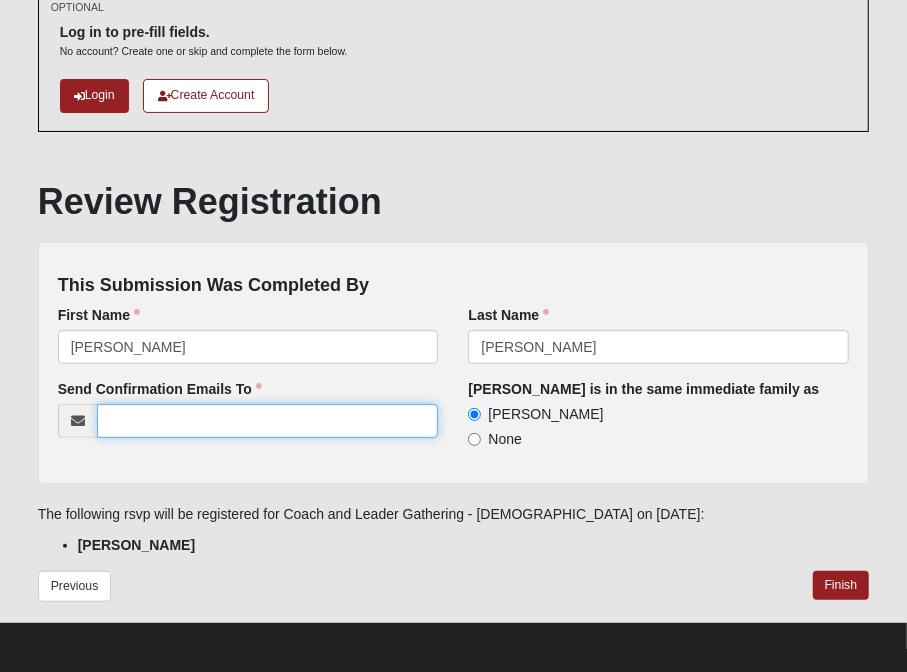 click on "Send Confirmation Emails To" at bounding box center [268, 421] 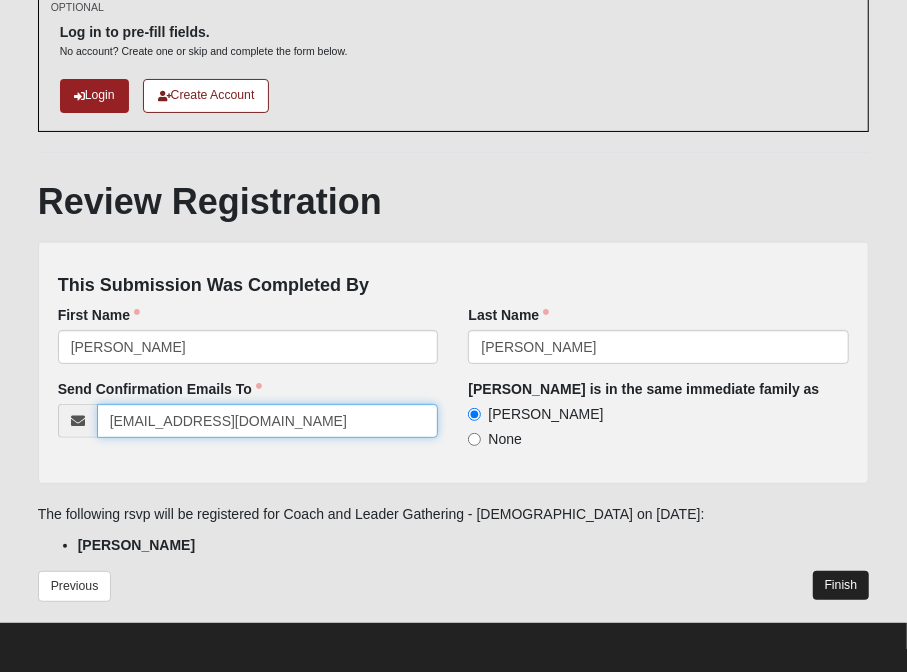 type on "[EMAIL_ADDRESS][DOMAIN_NAME]" 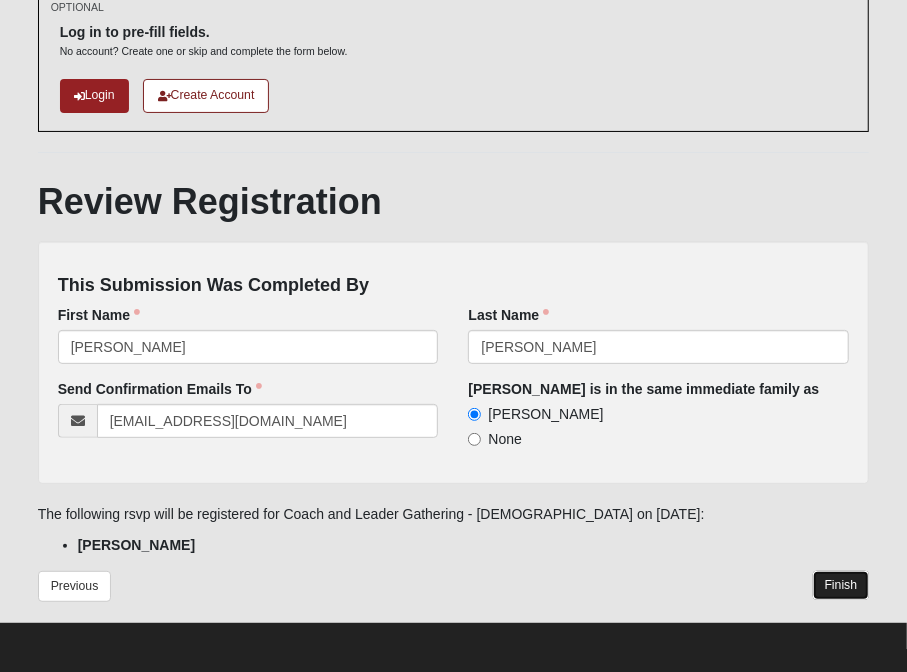 click on "Finish" at bounding box center [841, 585] 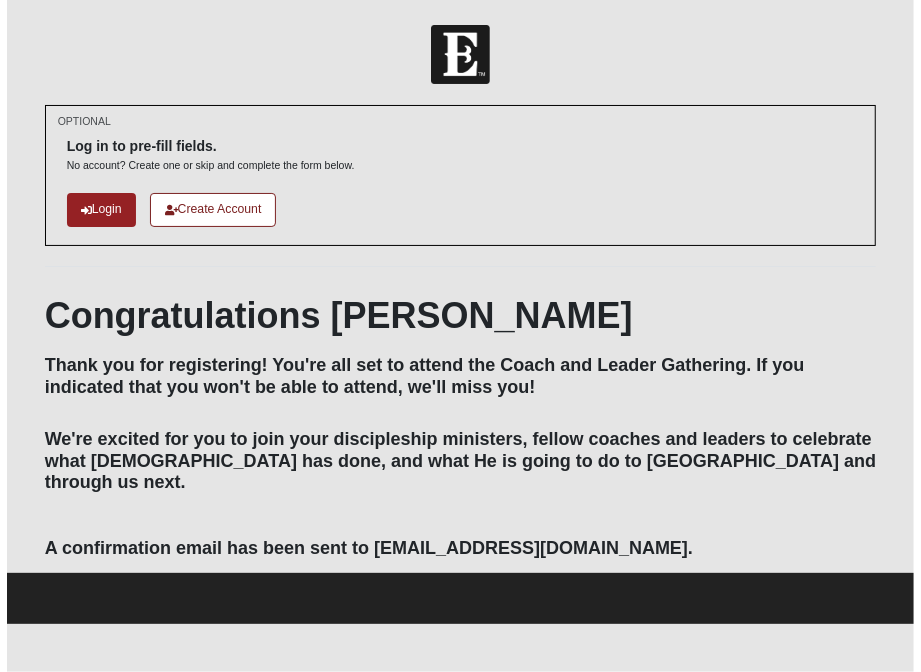 scroll, scrollTop: 0, scrollLeft: 0, axis: both 